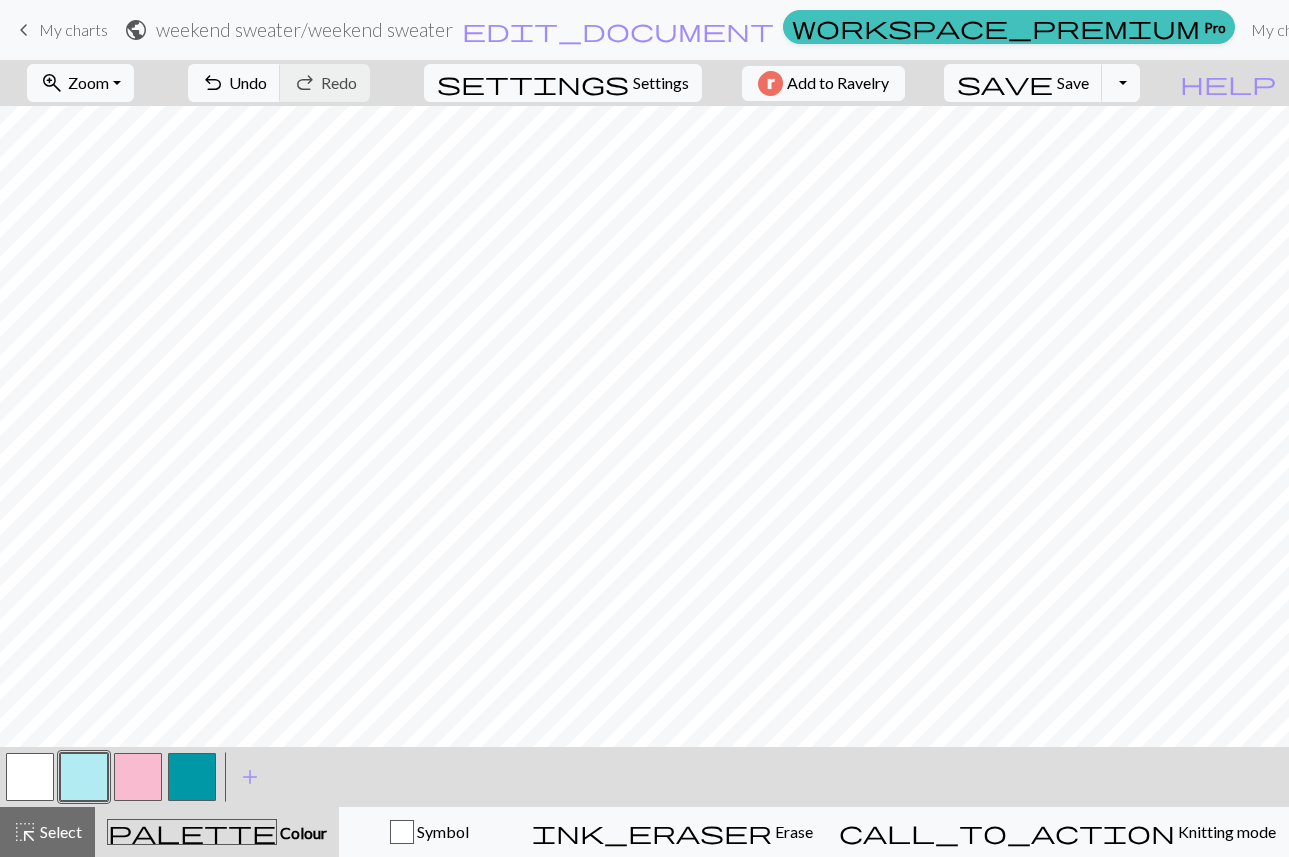 scroll, scrollTop: 0, scrollLeft: 0, axis: both 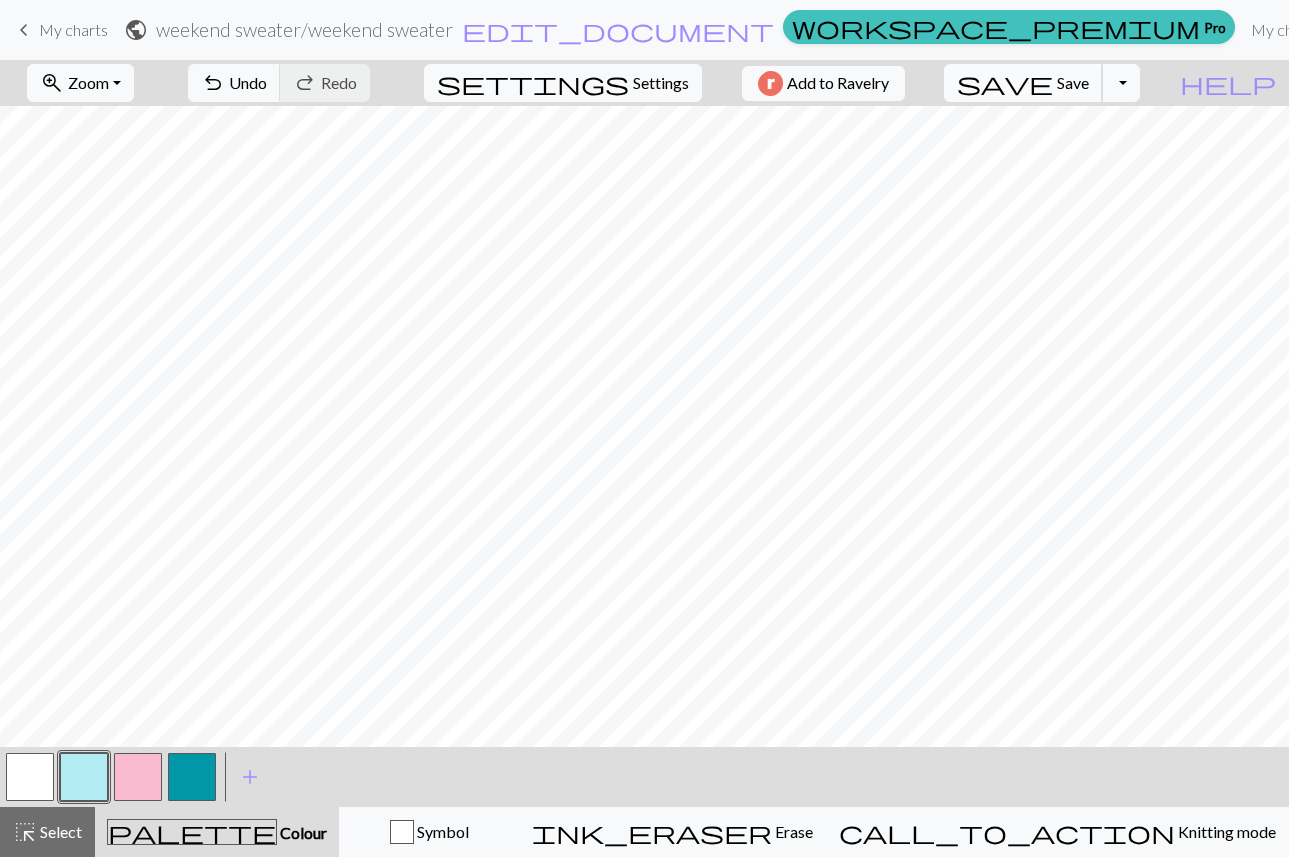 click on "Save" at bounding box center (1073, 82) 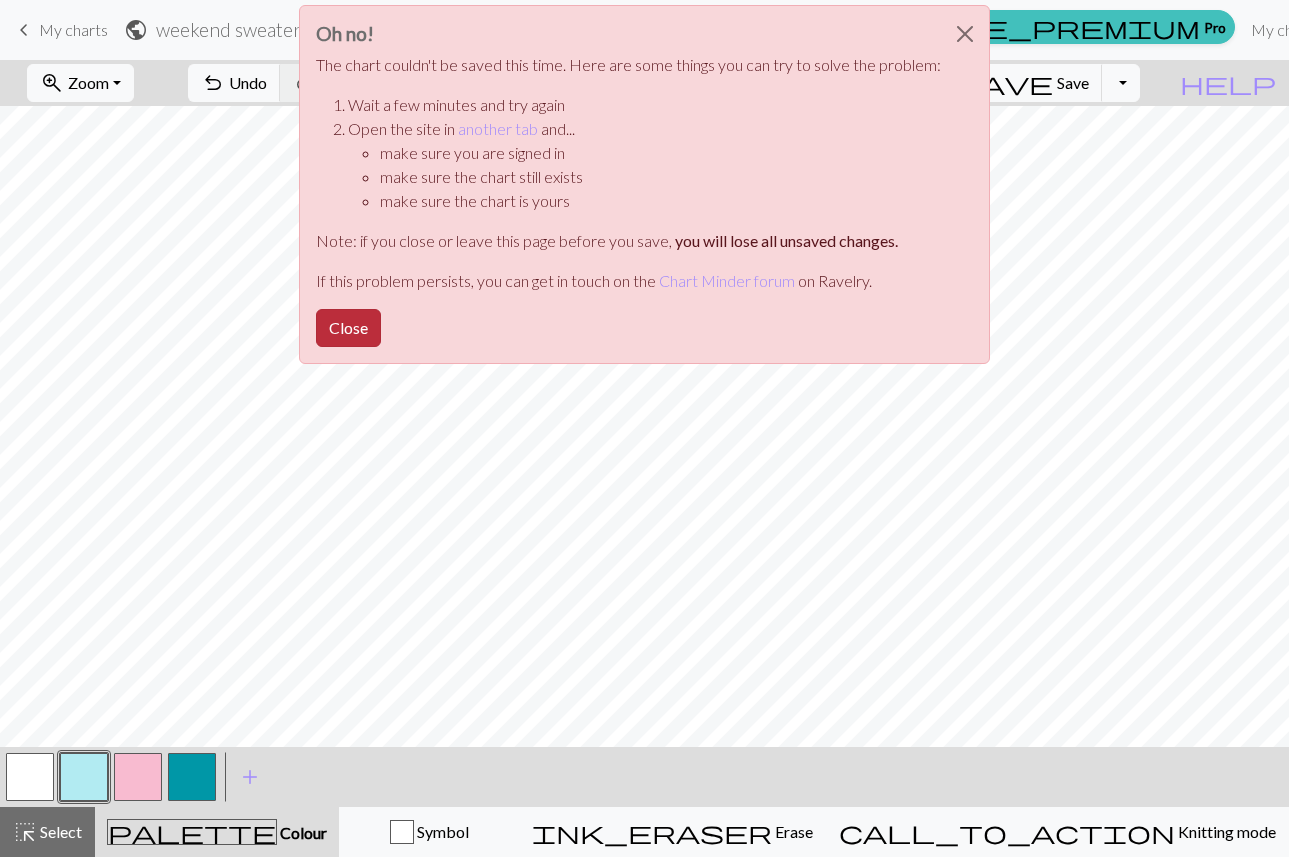 click on "Close" at bounding box center (348, 328) 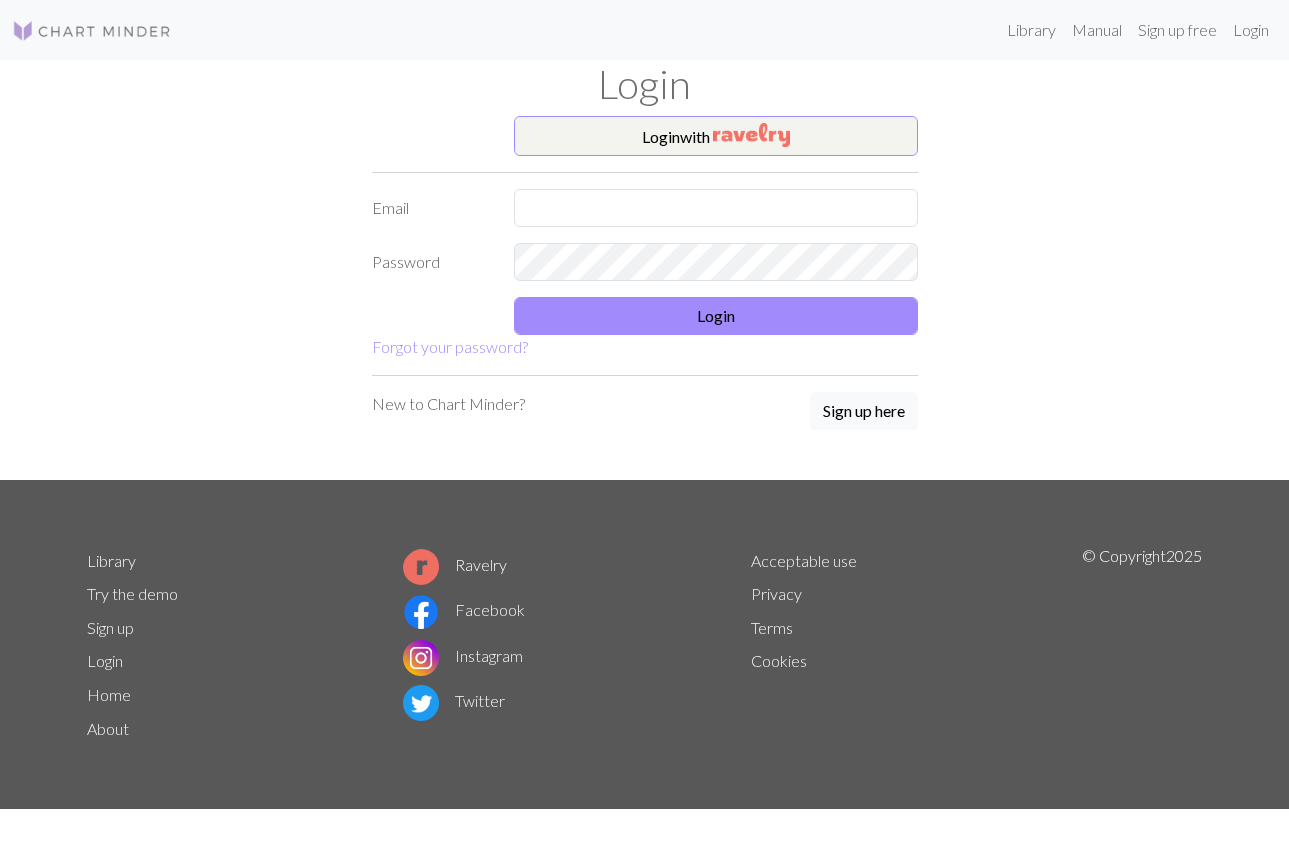 scroll, scrollTop: 0, scrollLeft: 0, axis: both 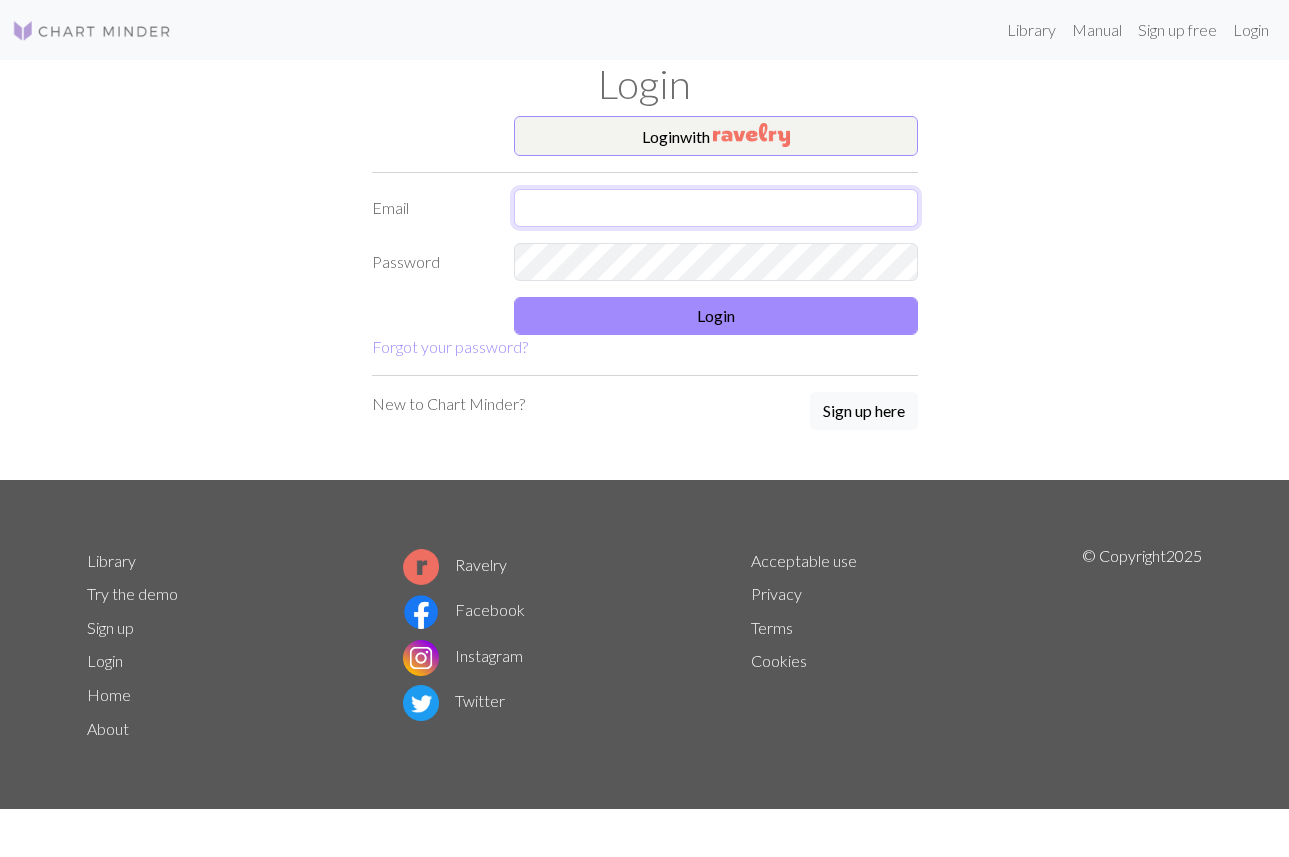 click at bounding box center [716, 208] 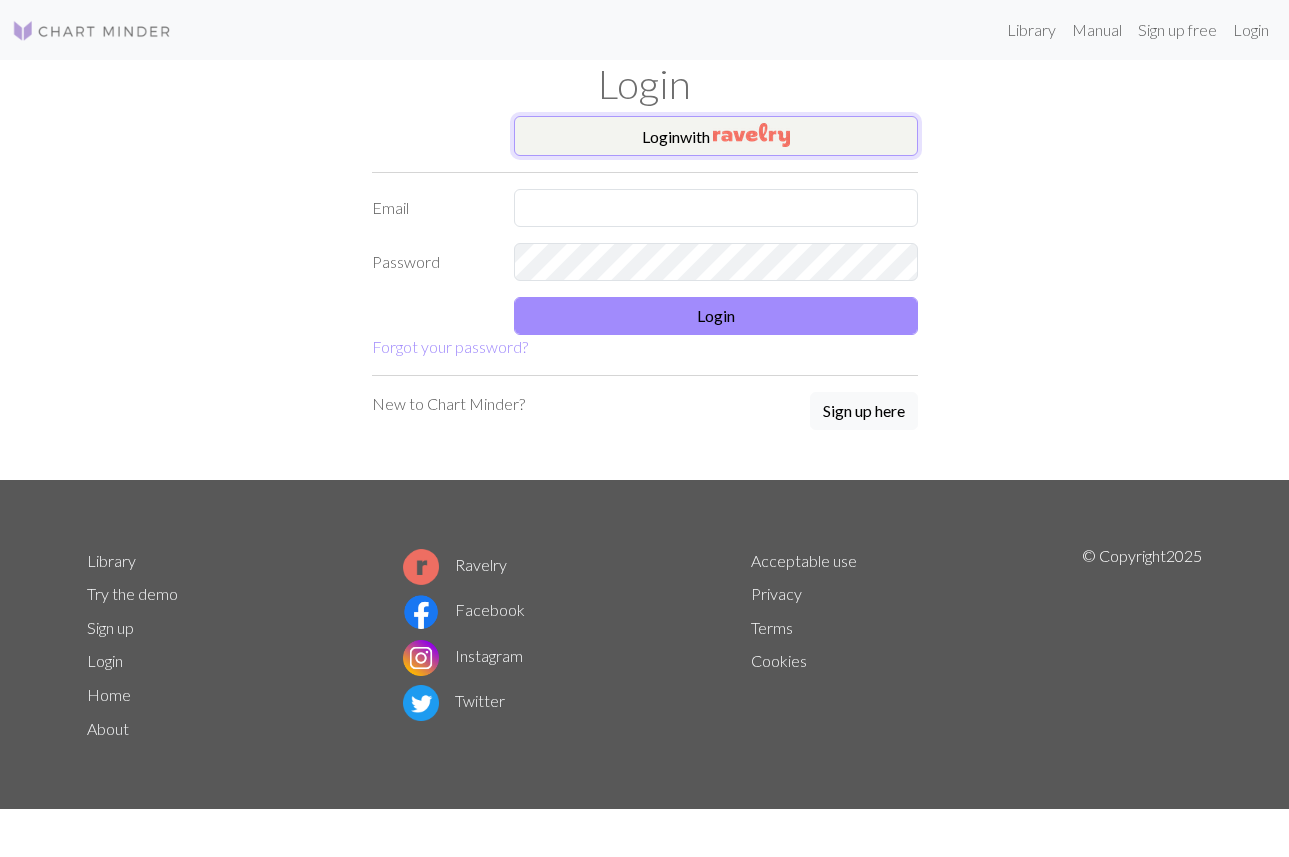 click on "Login  with" at bounding box center [716, 136] 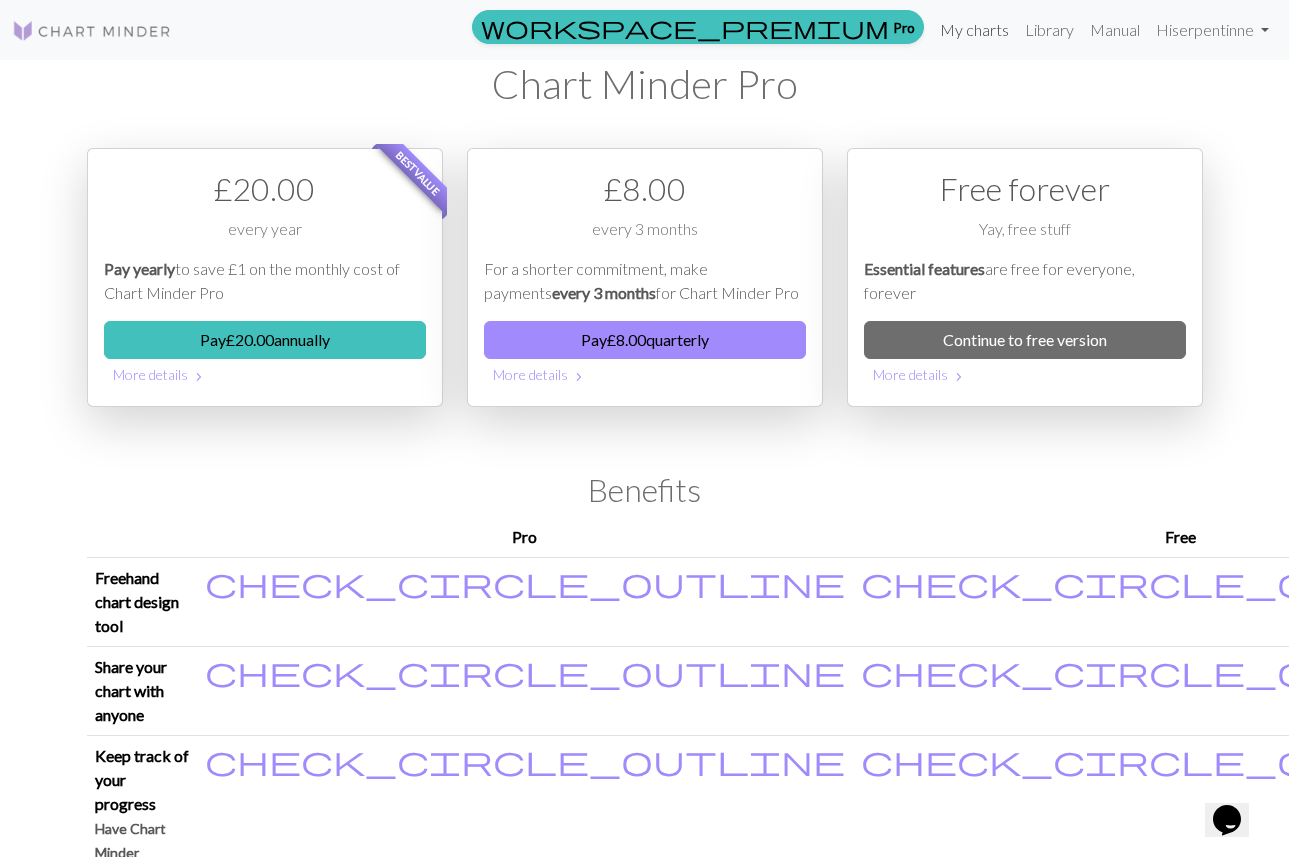 click on "My charts" at bounding box center [974, 30] 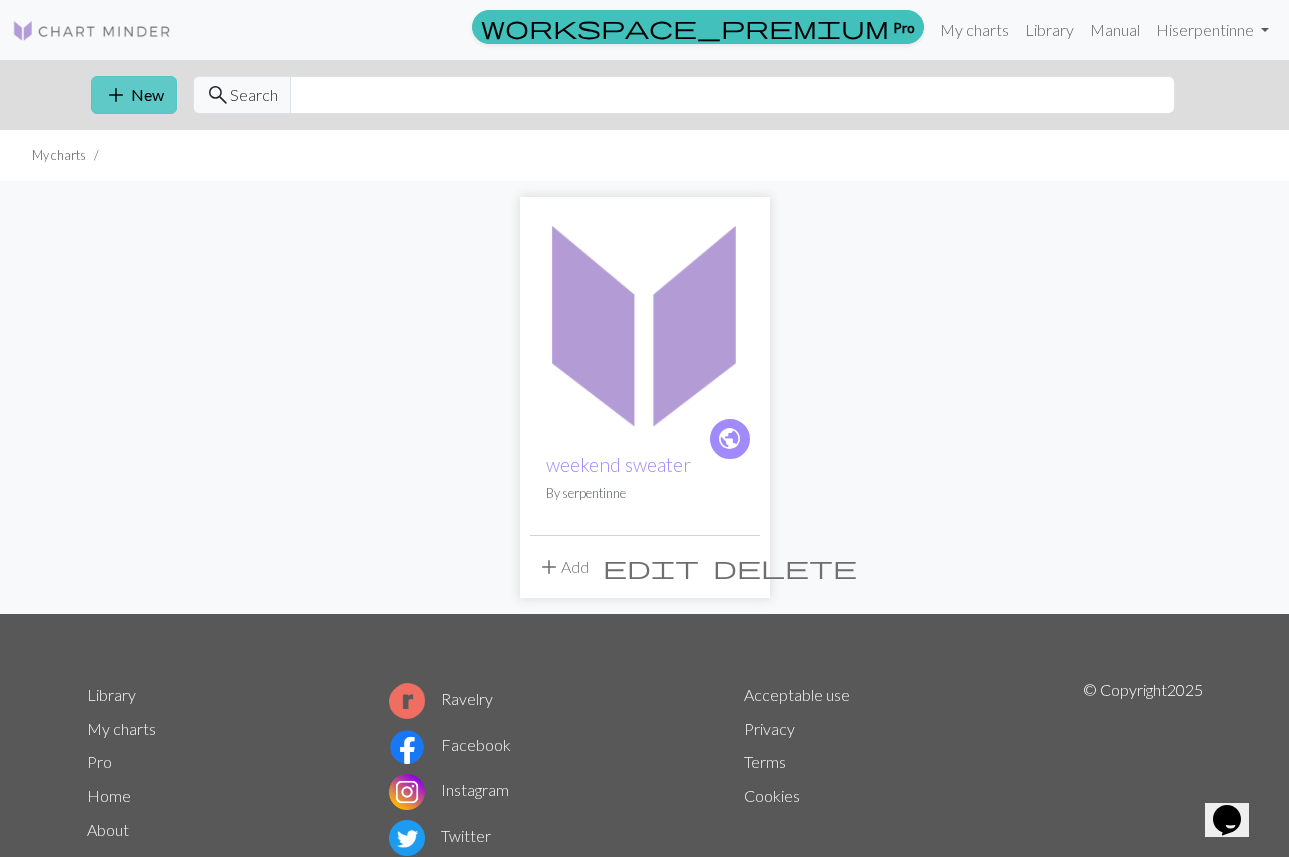 click on "add" at bounding box center [116, 95] 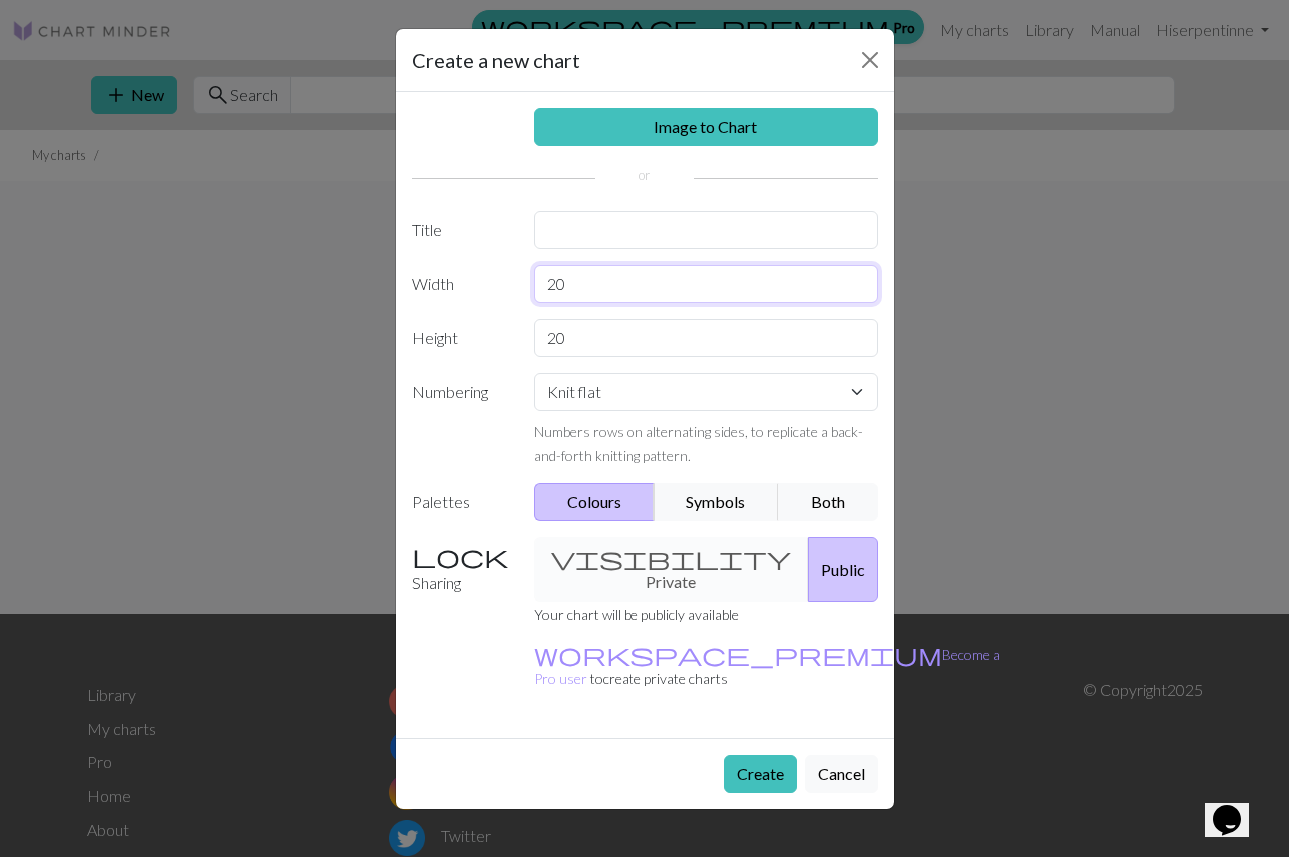 click on "20" at bounding box center [706, 284] 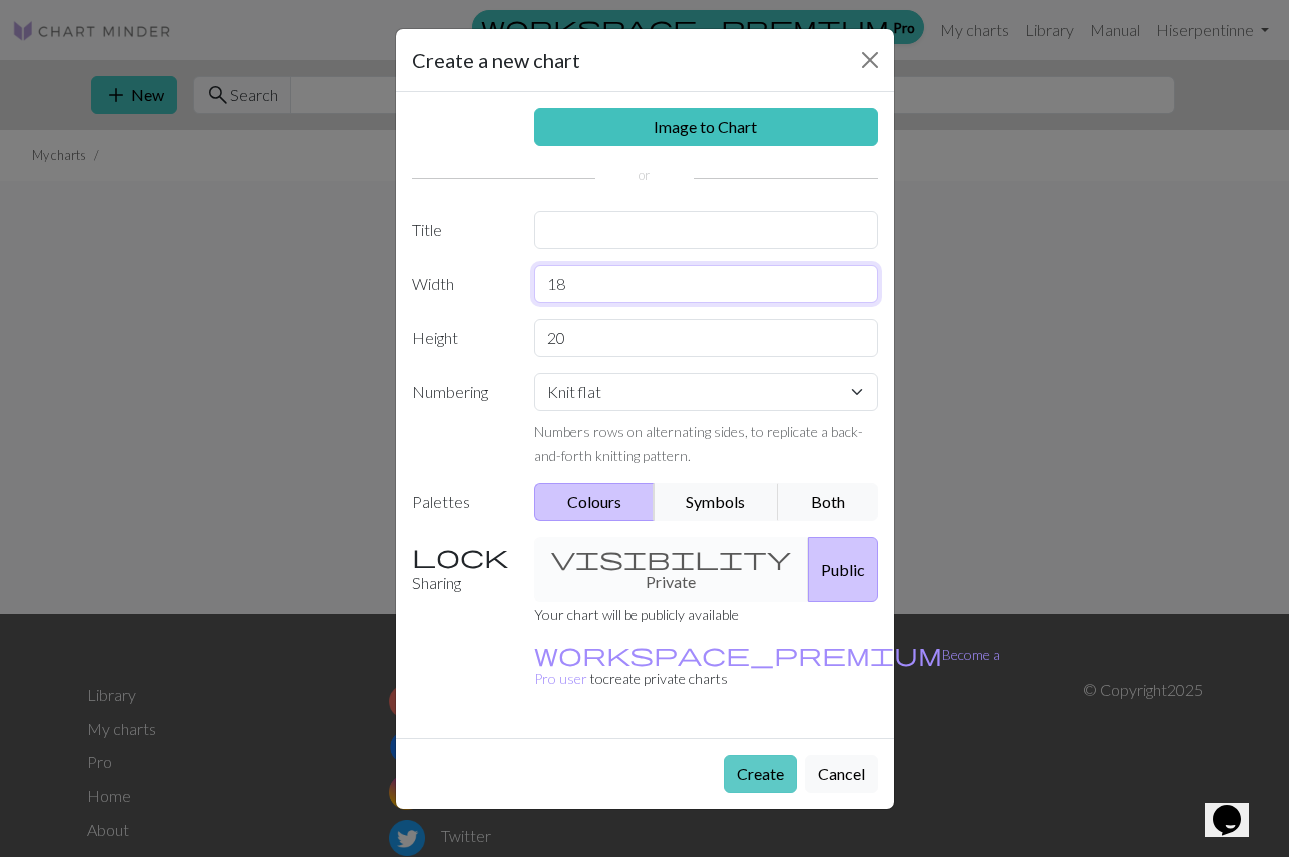 type on "18" 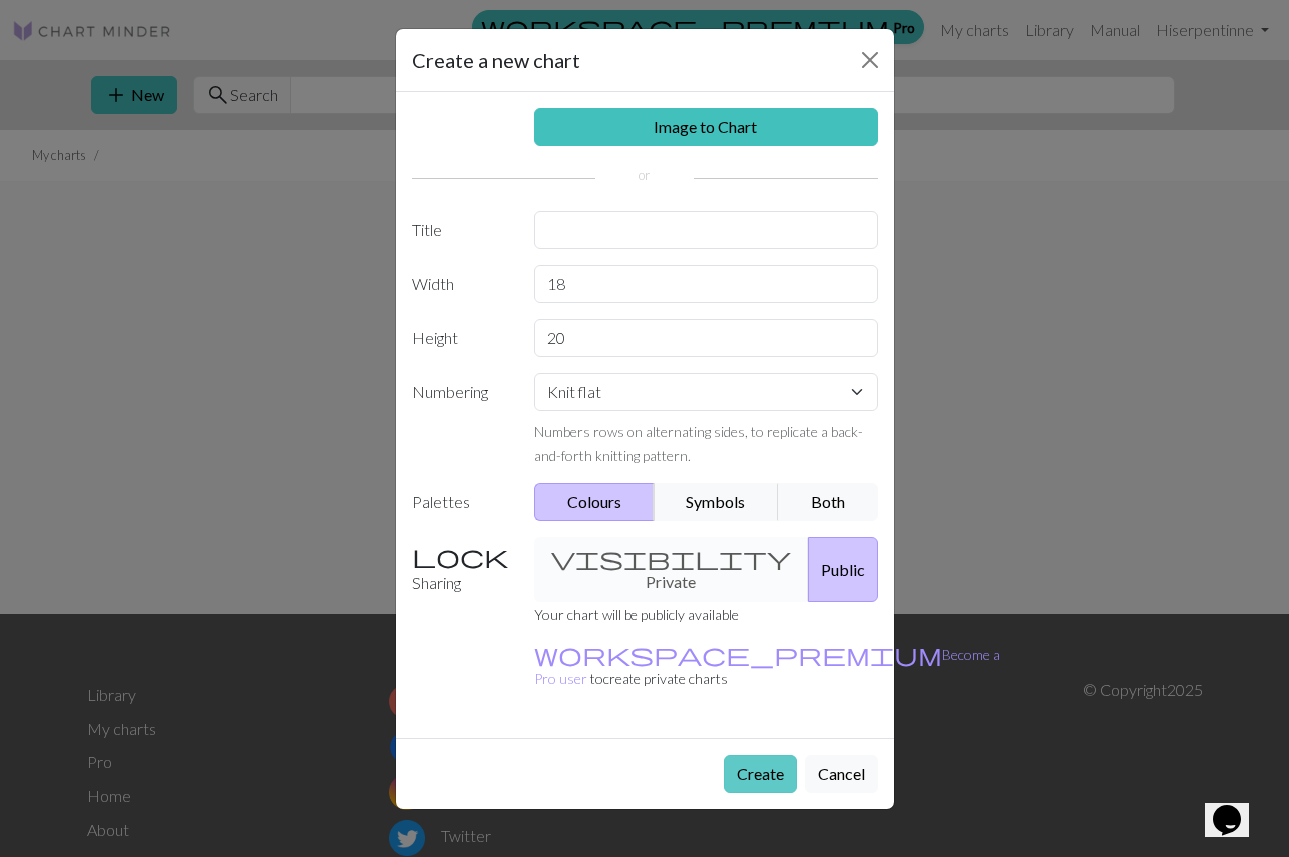 click on "Create" at bounding box center [760, 774] 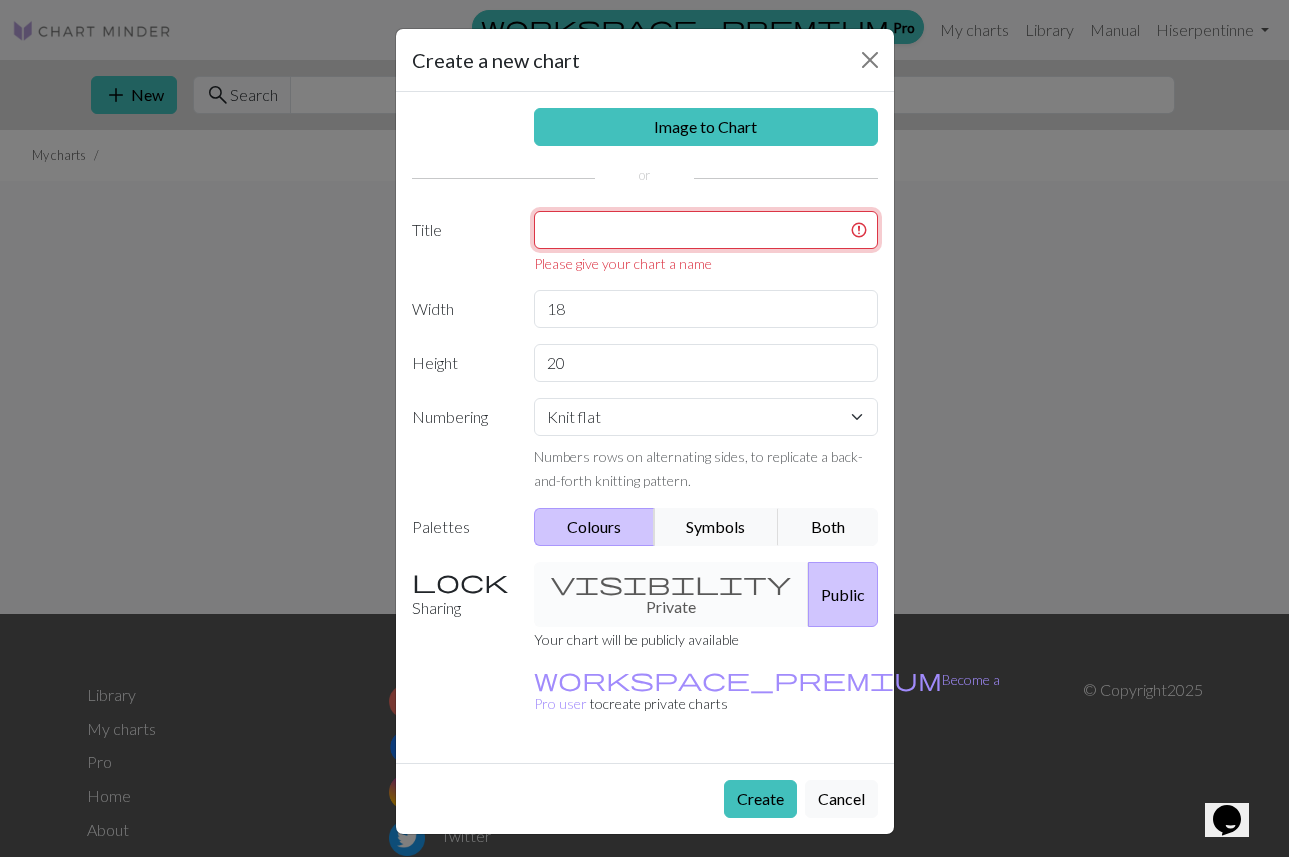 click at bounding box center (706, 230) 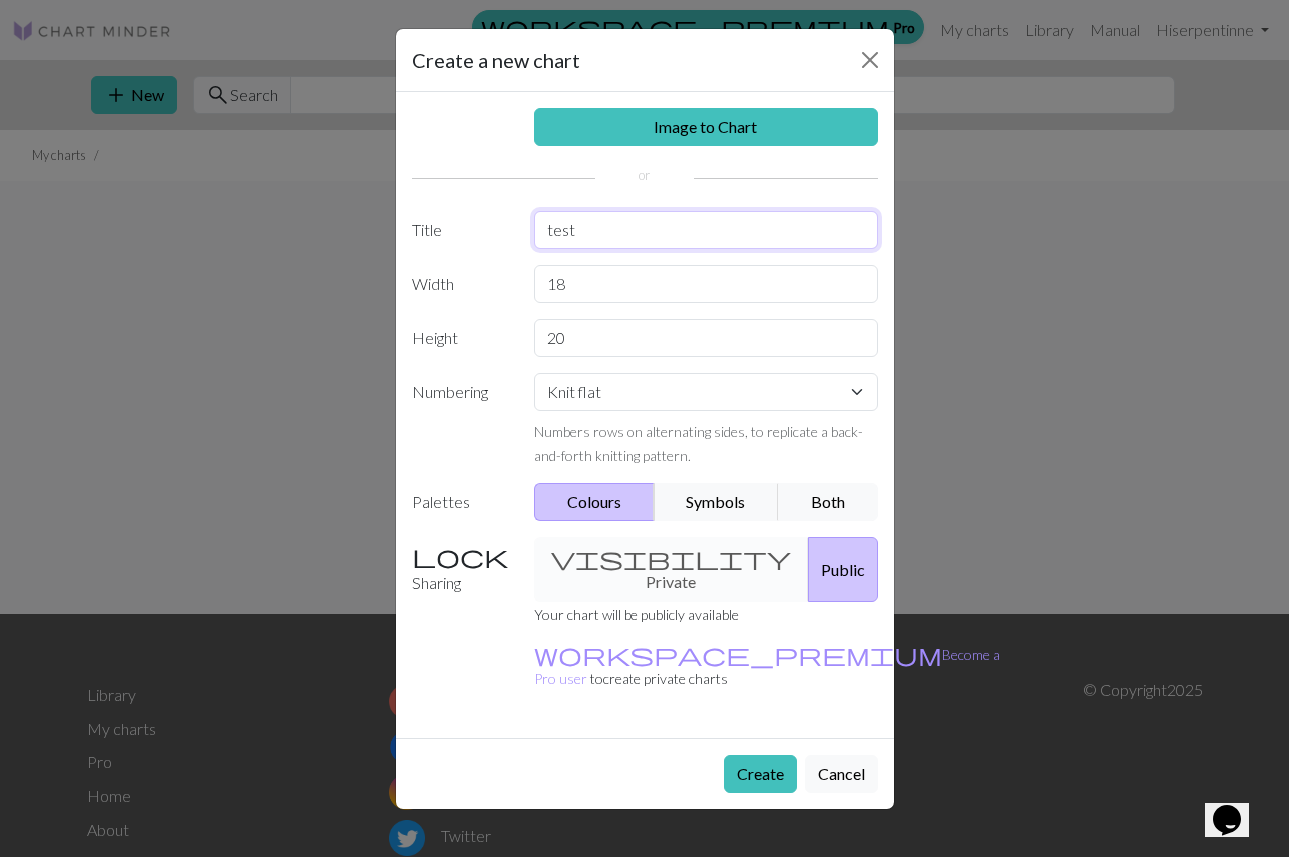 type on "test" 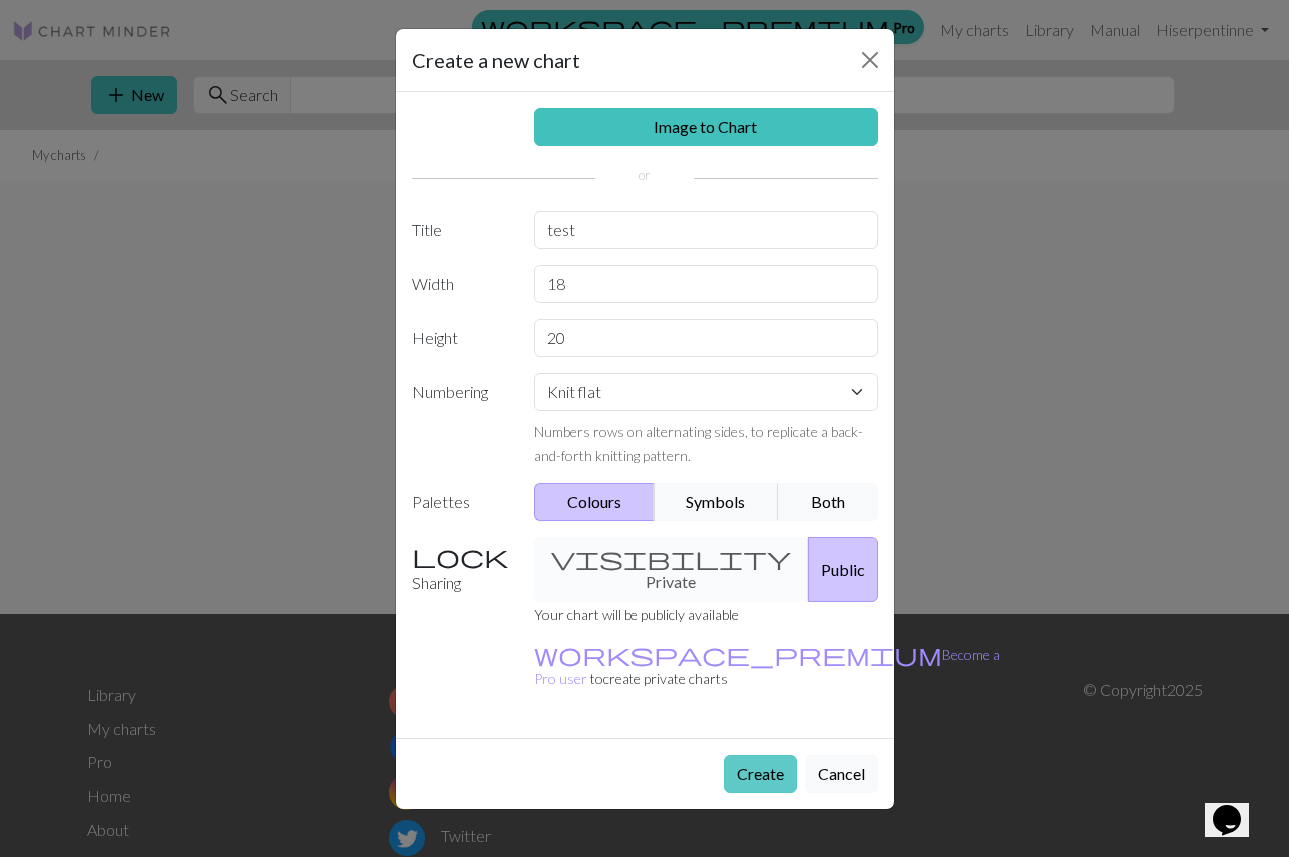 click on "Create" at bounding box center [760, 774] 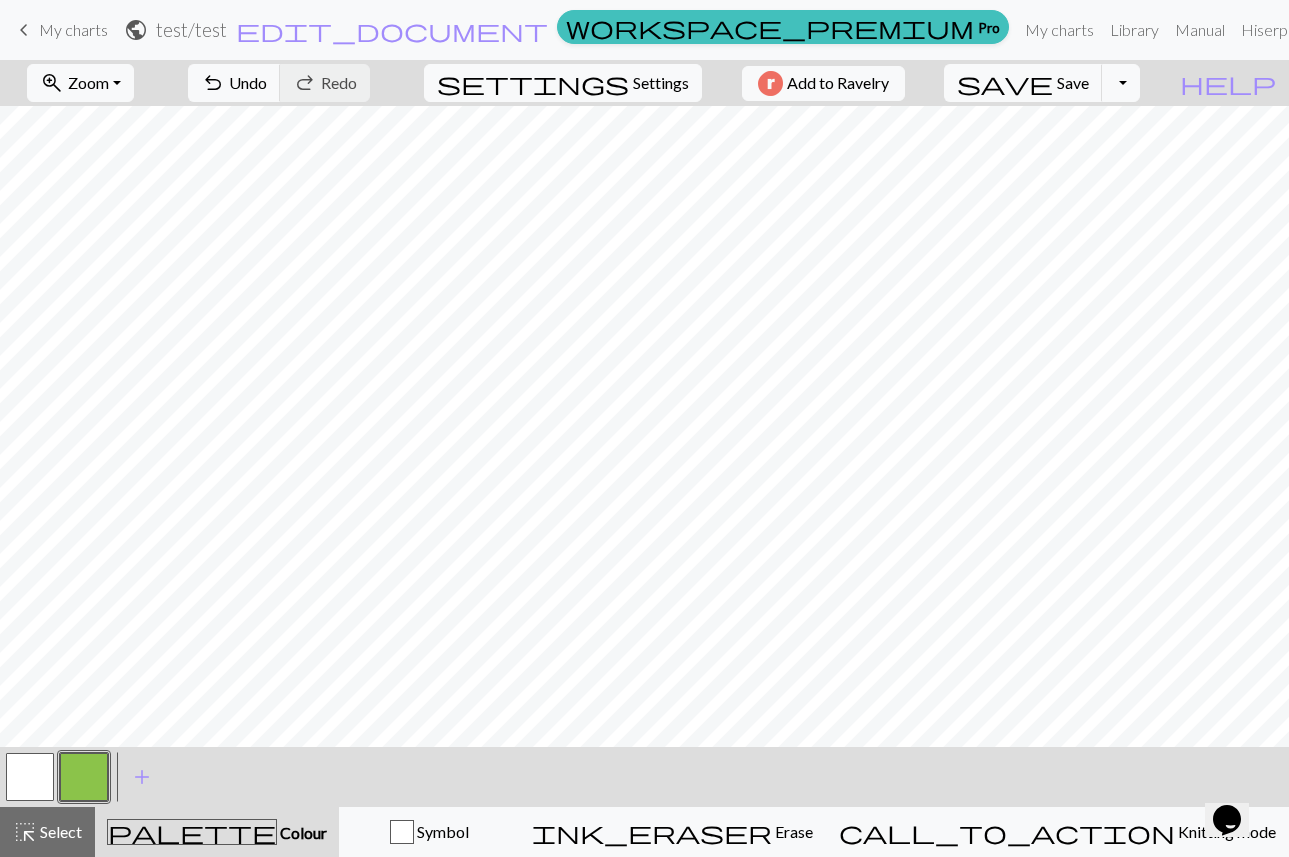 click at bounding box center [30, 777] 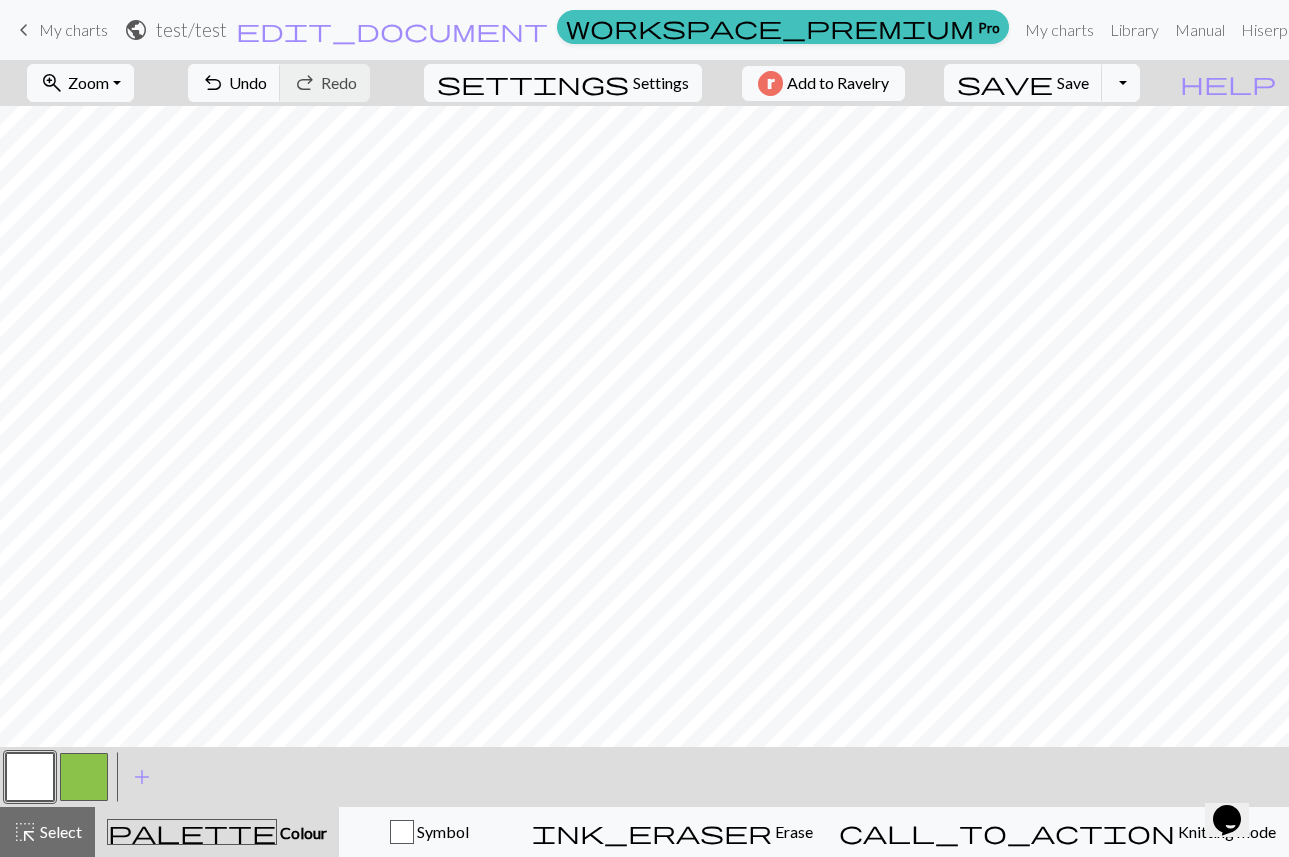 click at bounding box center (84, 777) 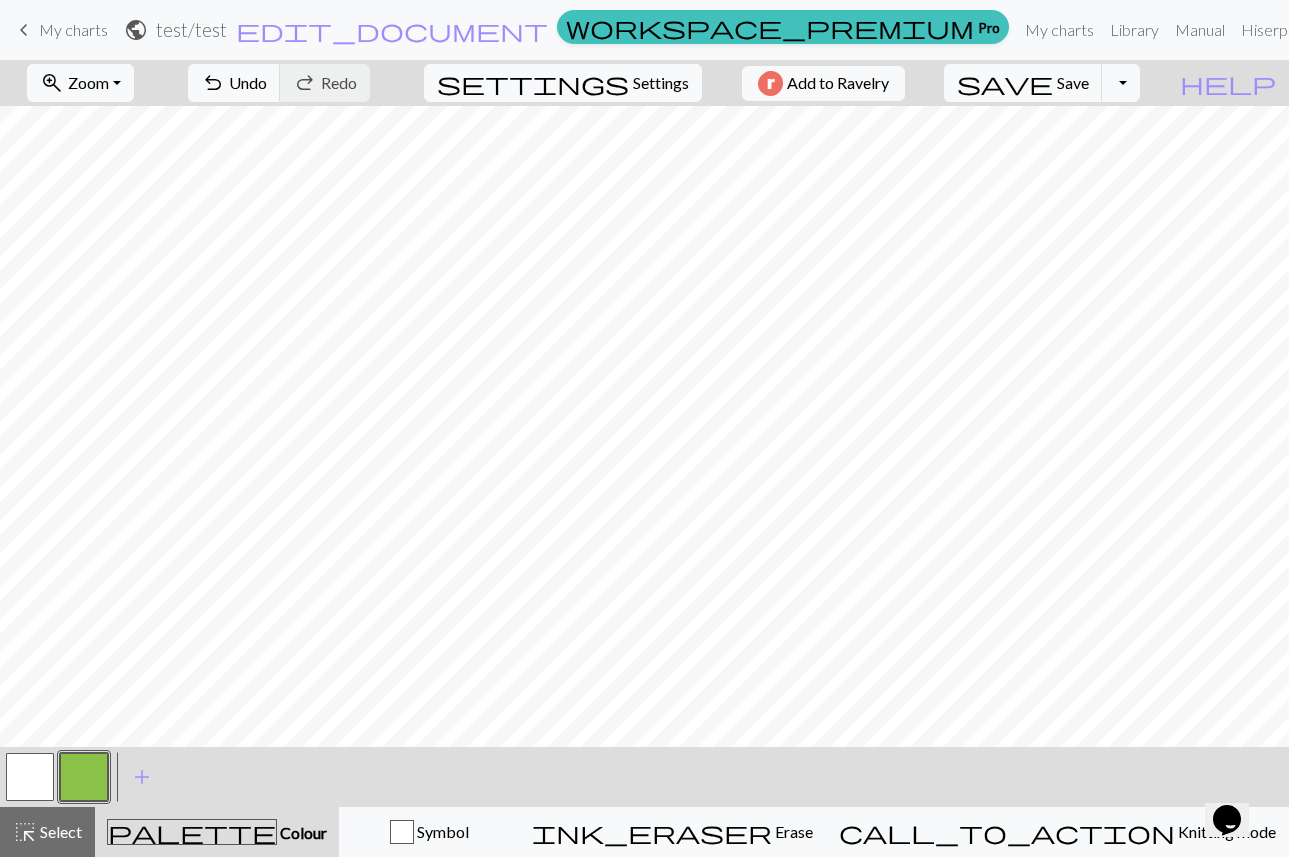 click at bounding box center [84, 777] 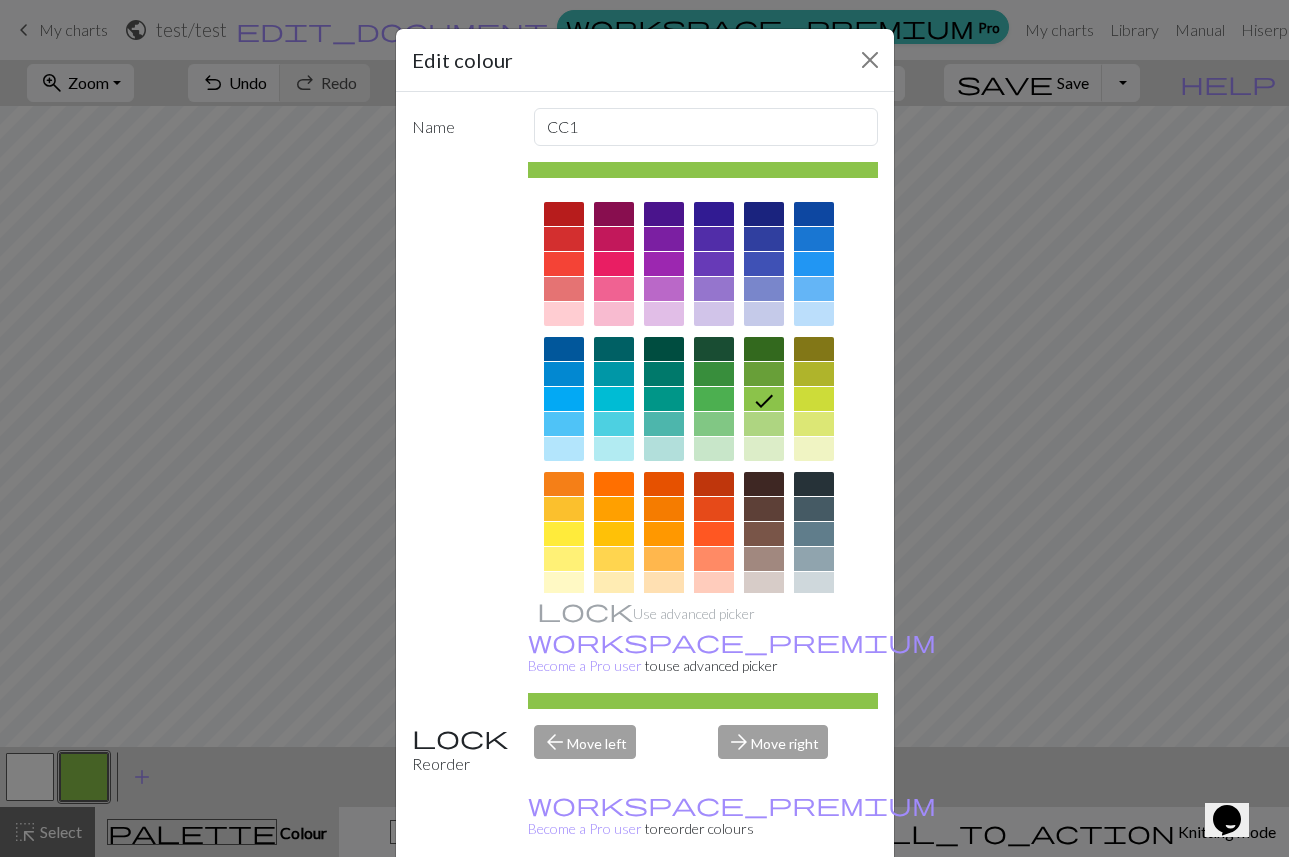 click at bounding box center [614, 314] 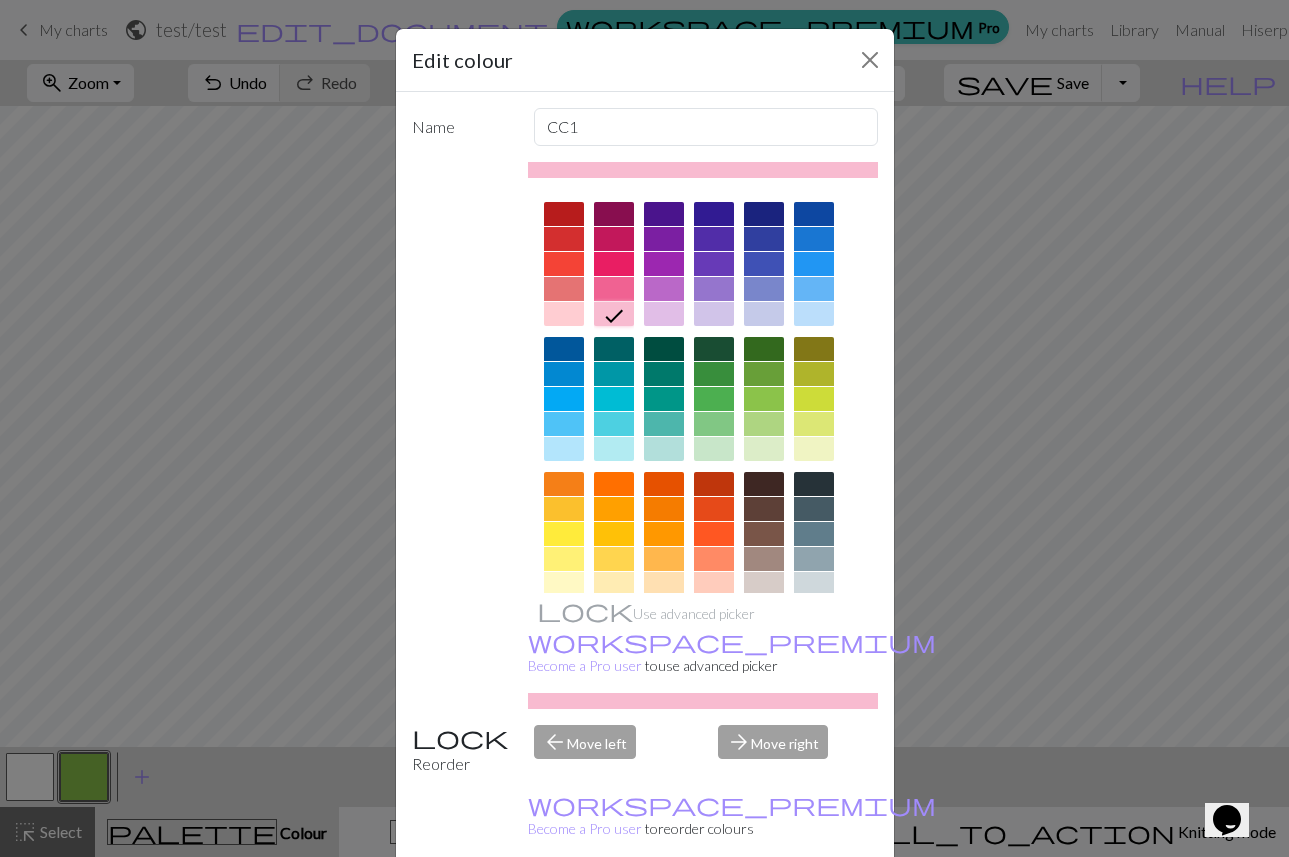 click on "Done" at bounding box center [765, 908] 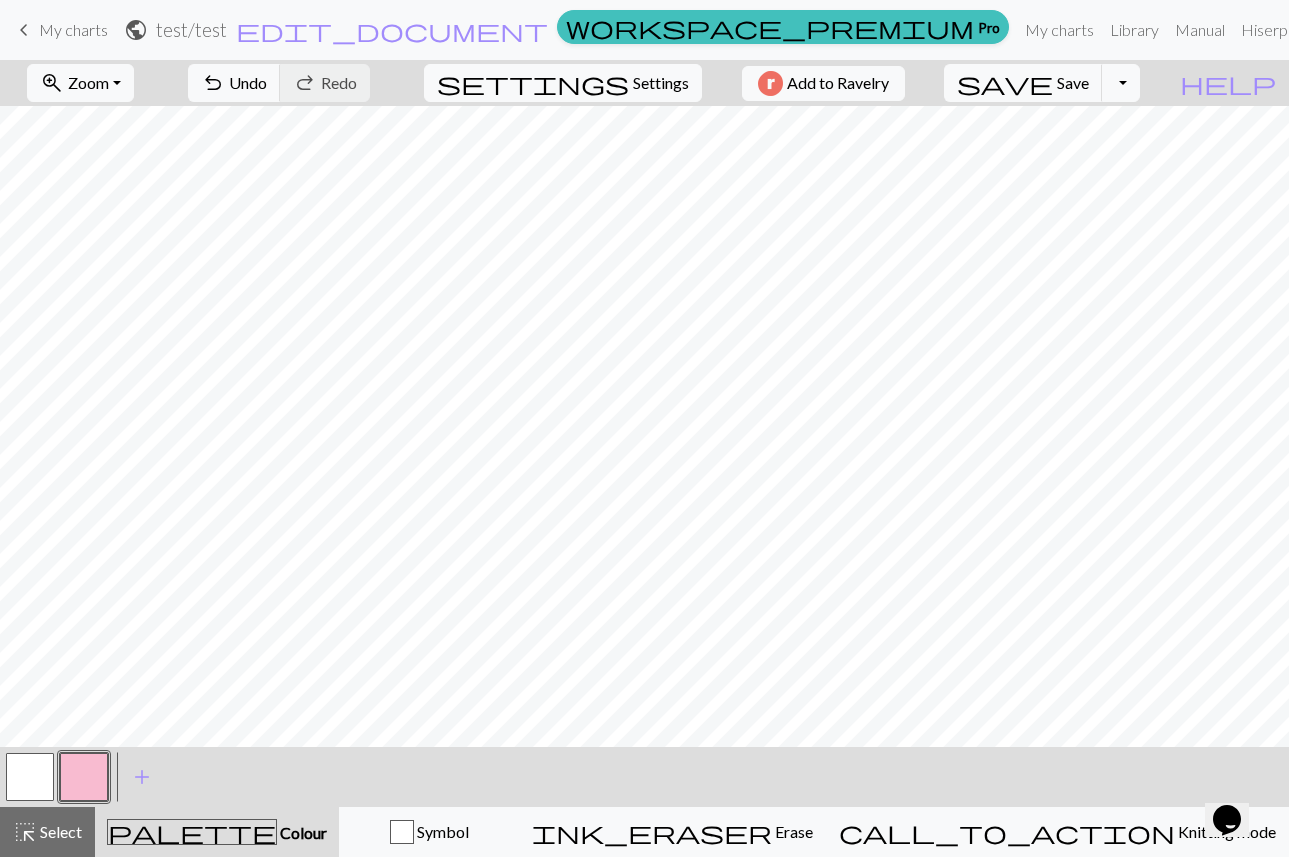 click at bounding box center (30, 777) 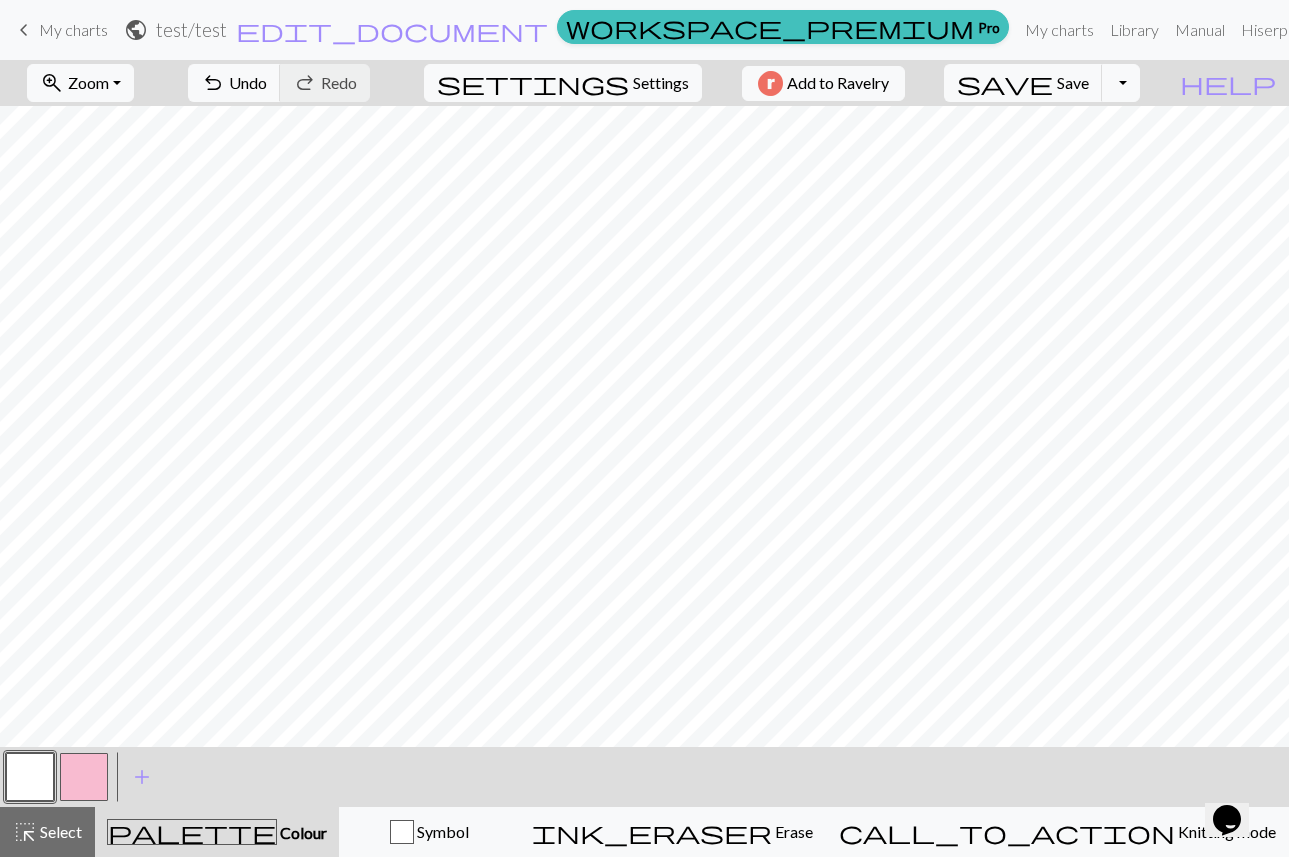 click at bounding box center (84, 777) 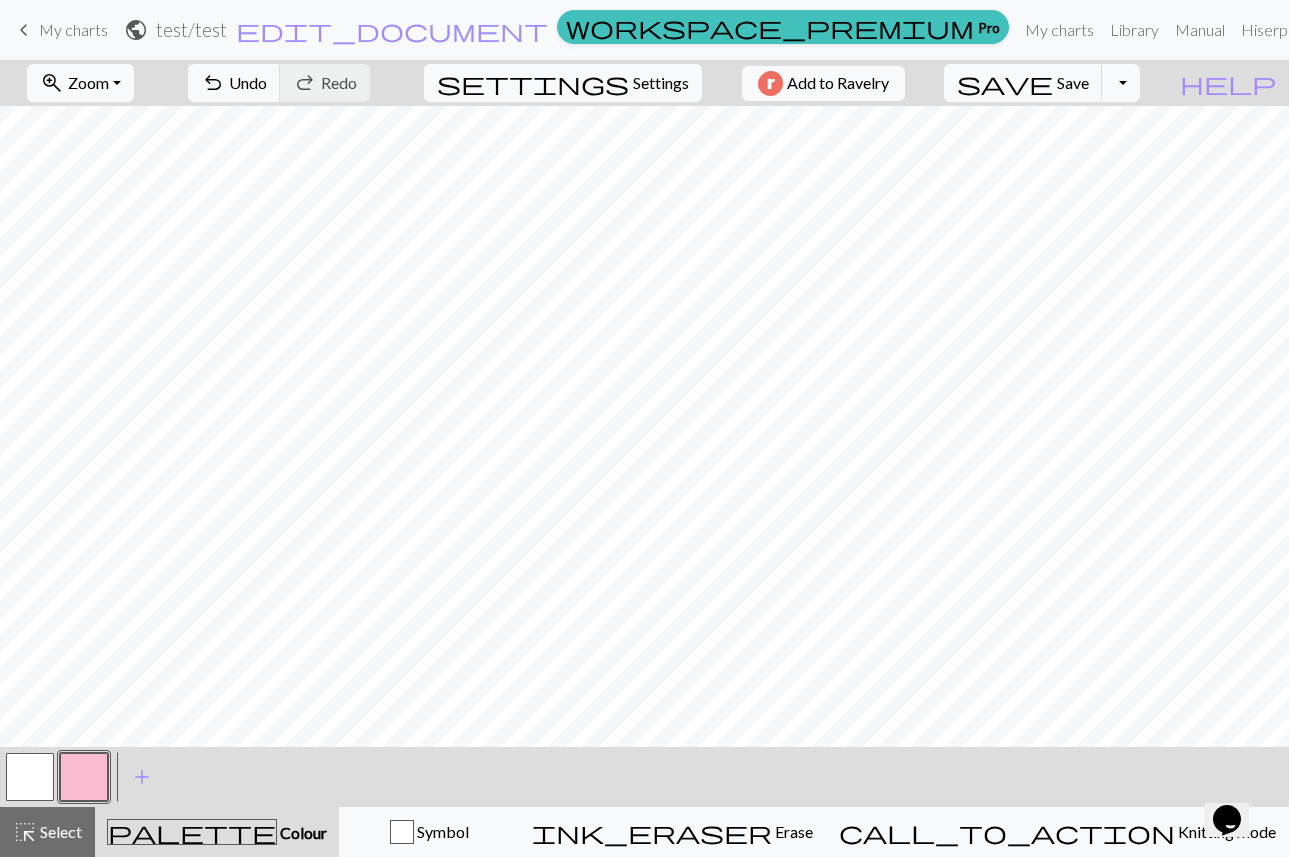 click at bounding box center (30, 777) 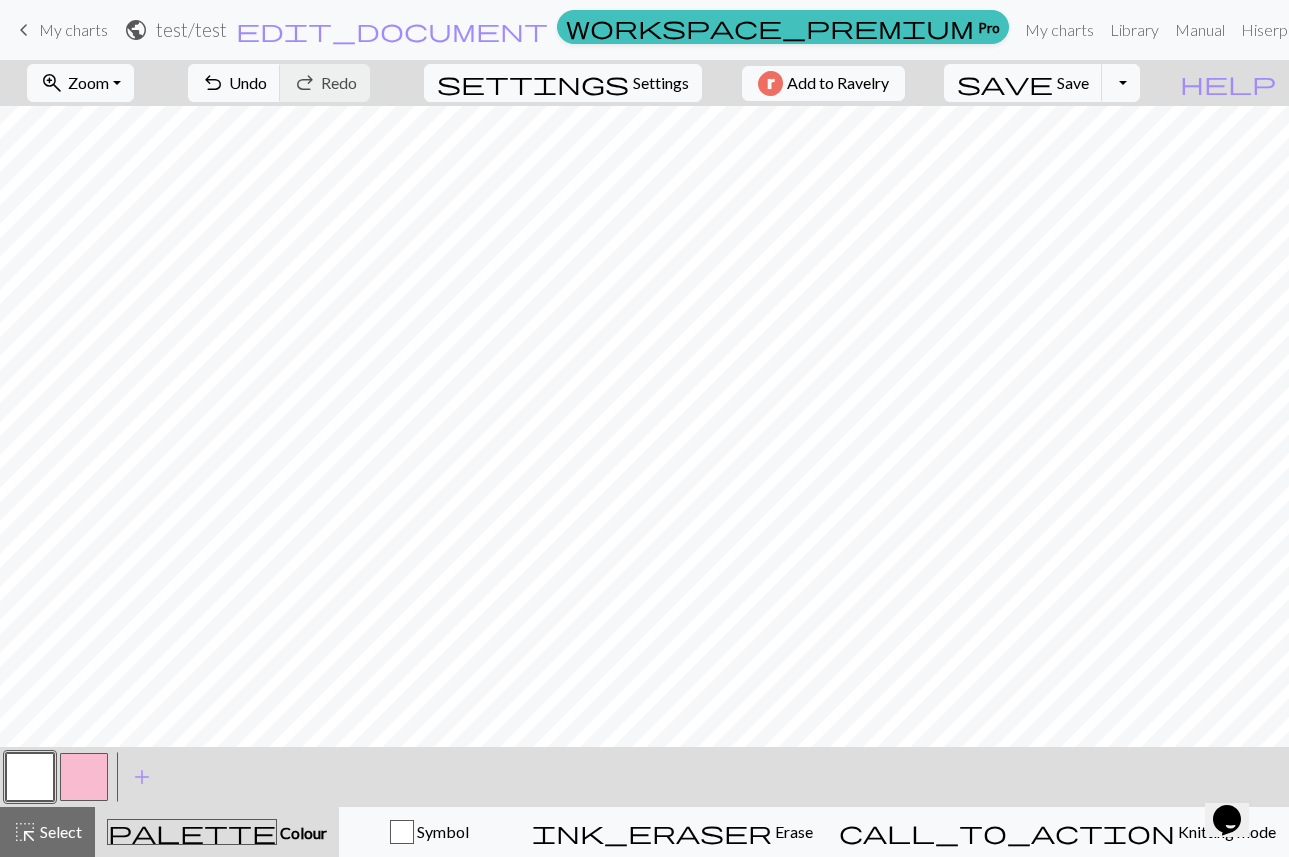 click at bounding box center (30, 777) 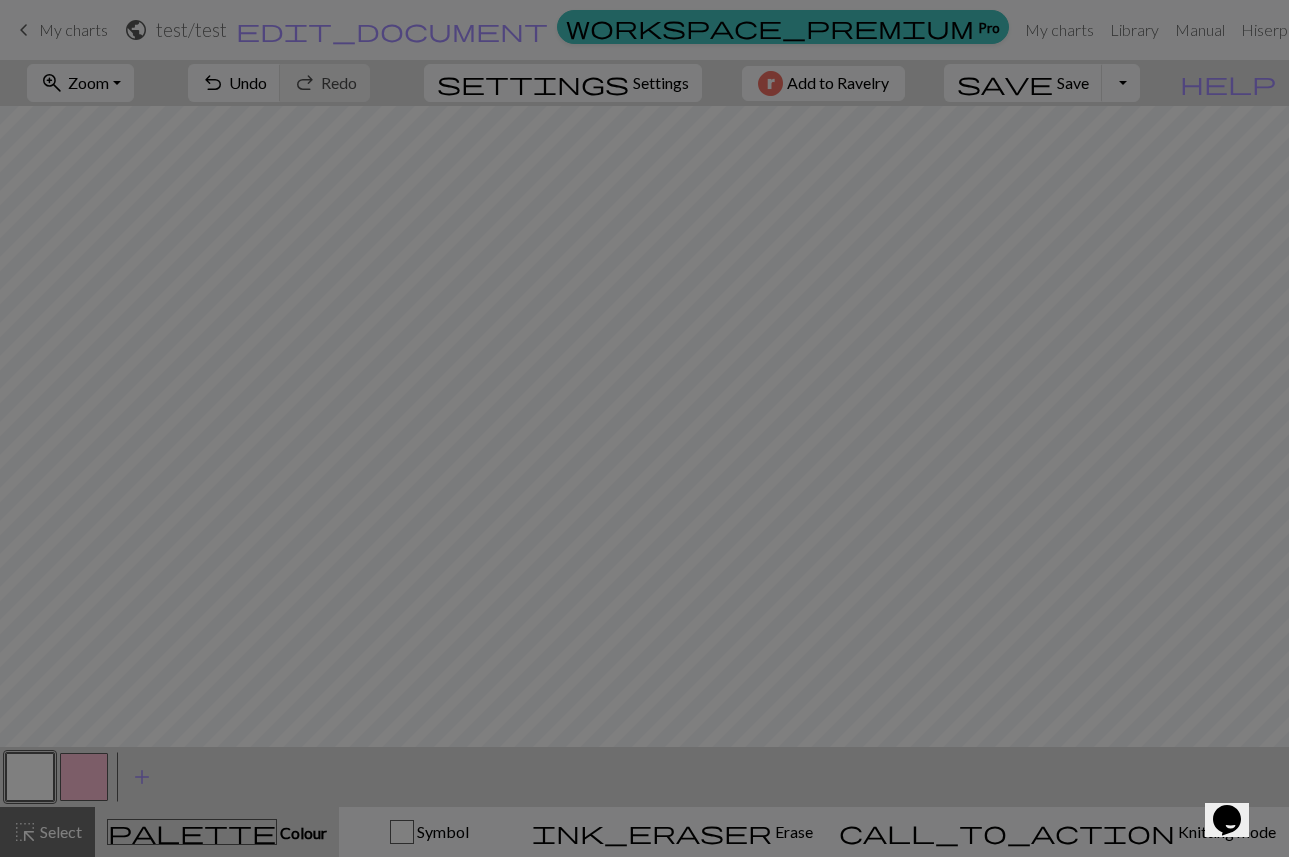 click on "Edit colour Name MC Use advanced picker workspace_premium Become a Pro user   to  use advanced picker Reorder arrow_back Move left arrow_forward Move right workspace_premium Become a Pro user   to  reorder colours Delete Done Cancel" at bounding box center [644, 428] 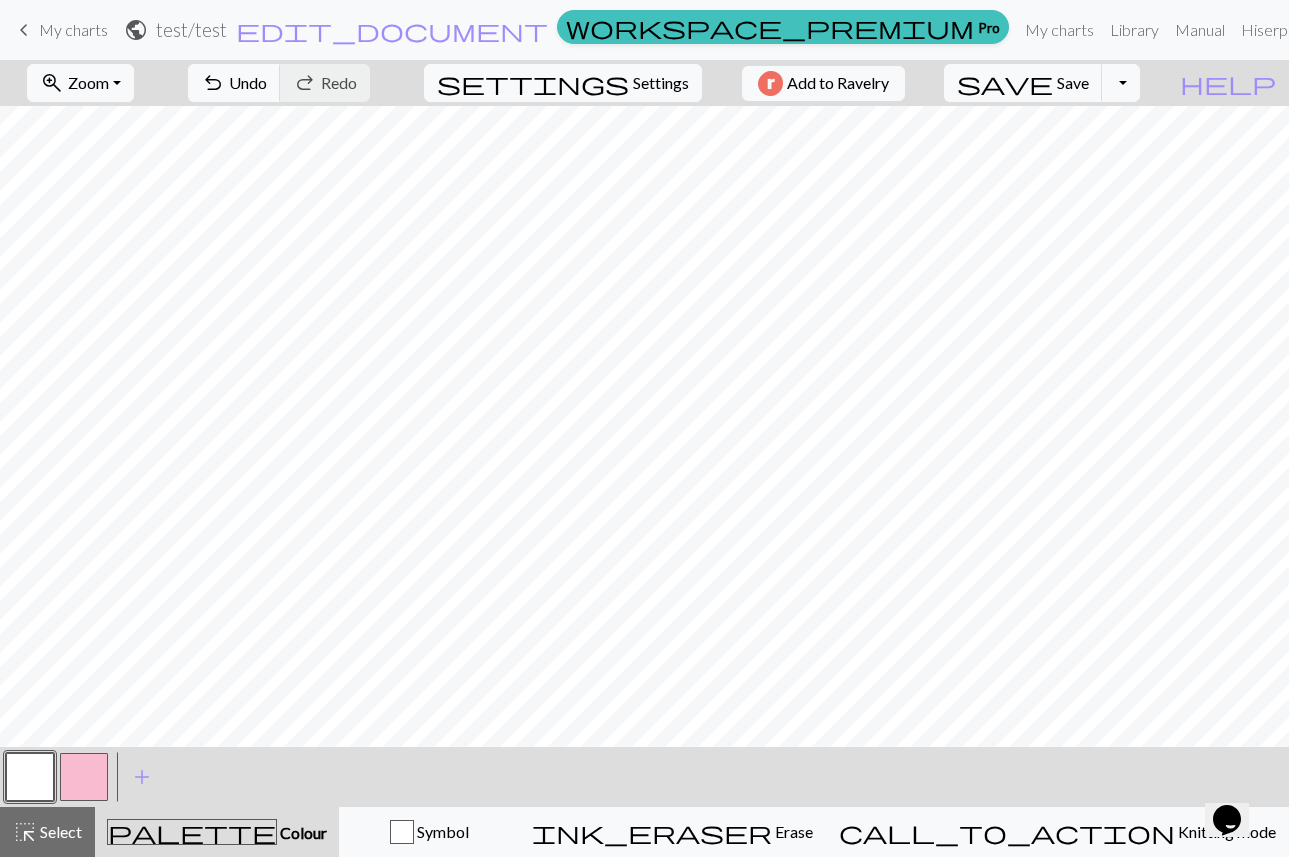 click at bounding box center [30, 777] 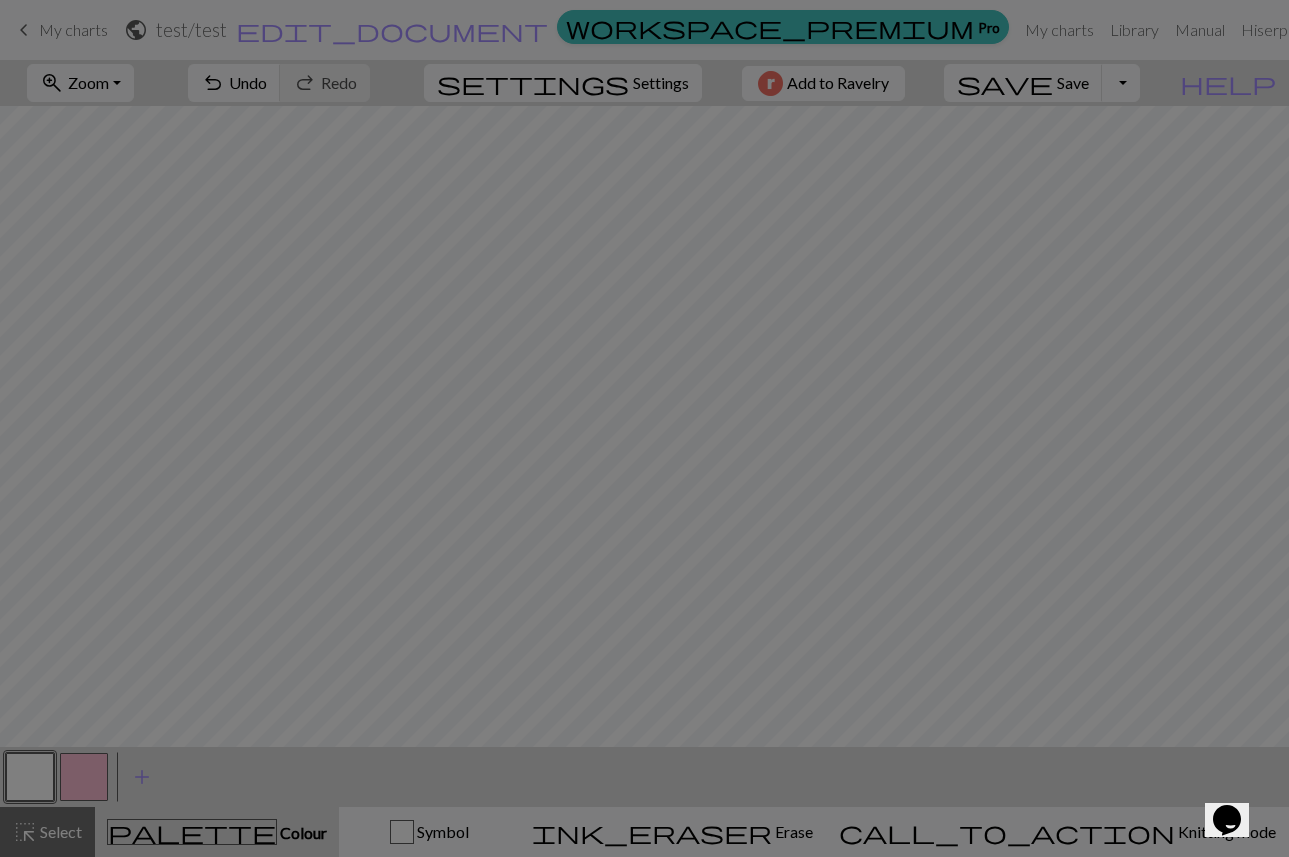 click on "Edit colour Name MC Use advanced picker workspace_premium Become a Pro user   to  use advanced picker Reorder arrow_back Move left arrow_forward Move right workspace_premium Become a Pro user   to  reorder colours Delete Done Cancel" at bounding box center [644, 428] 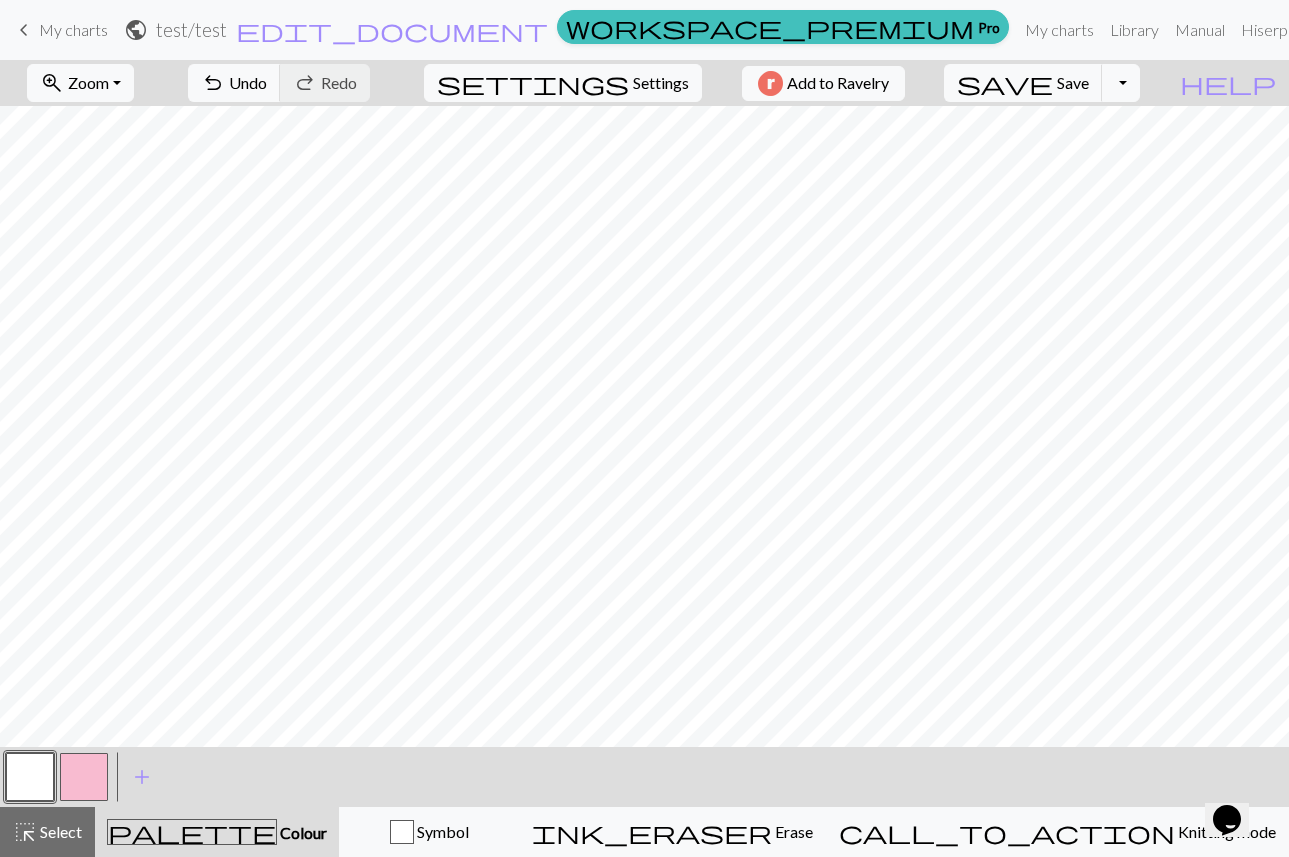 click at bounding box center [30, 777] 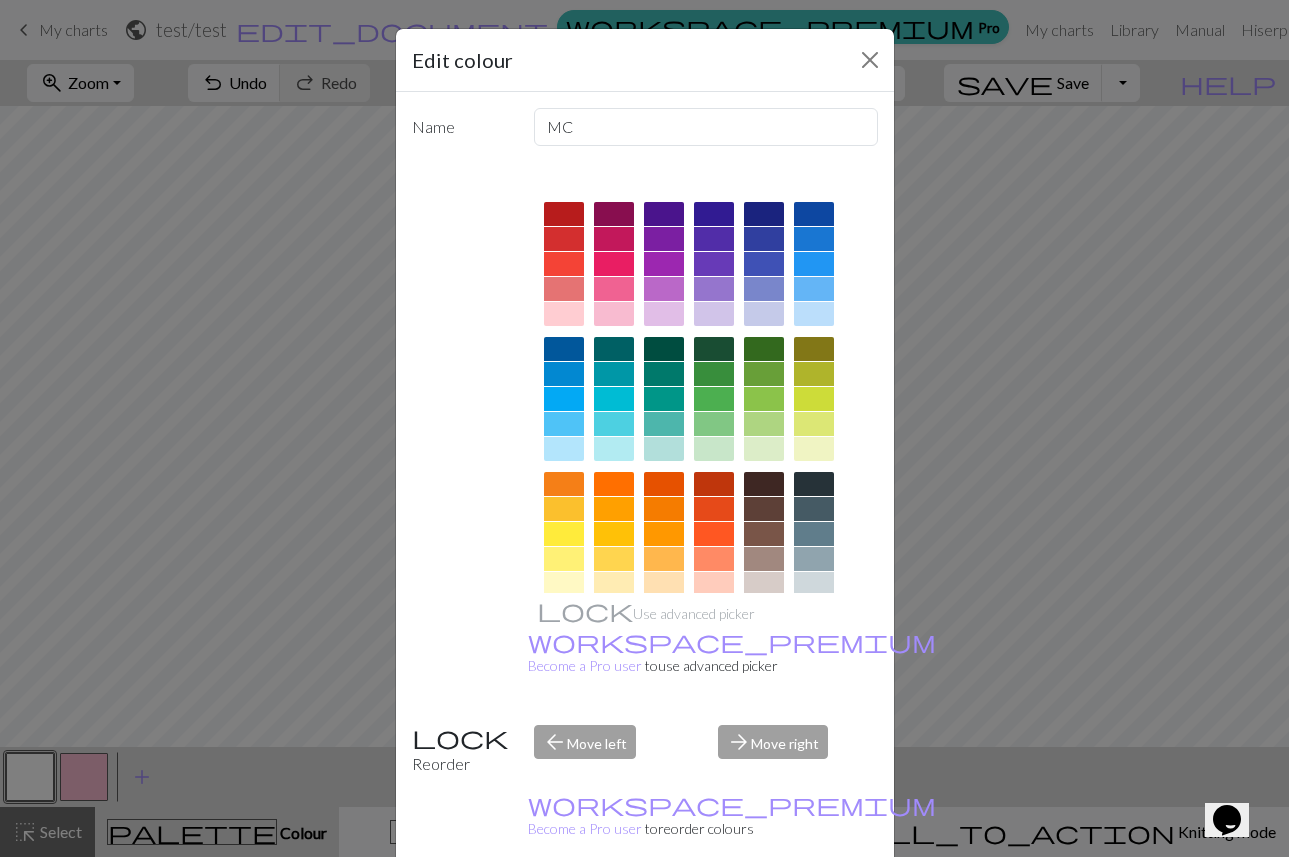 click at bounding box center [664, 424] 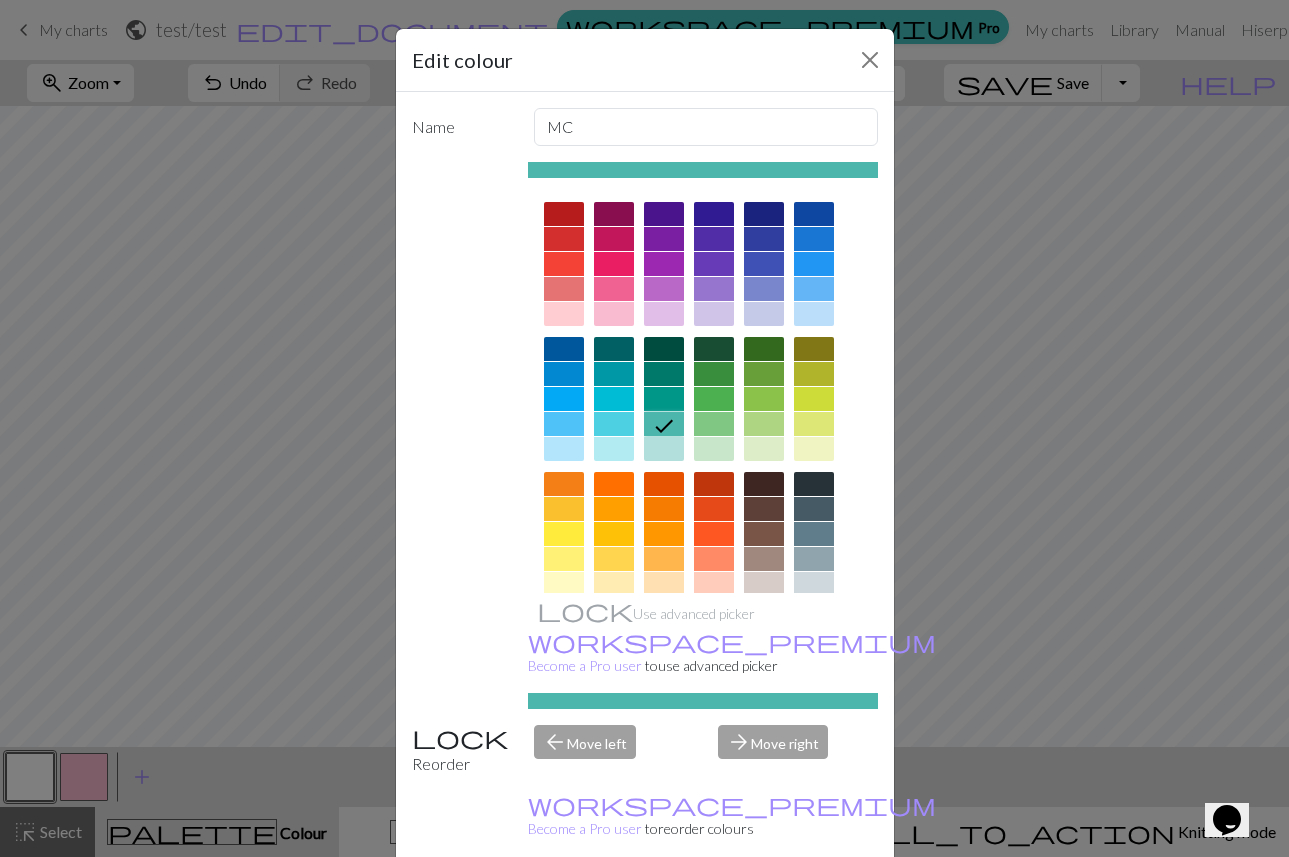 click on "Done" at bounding box center [765, 908] 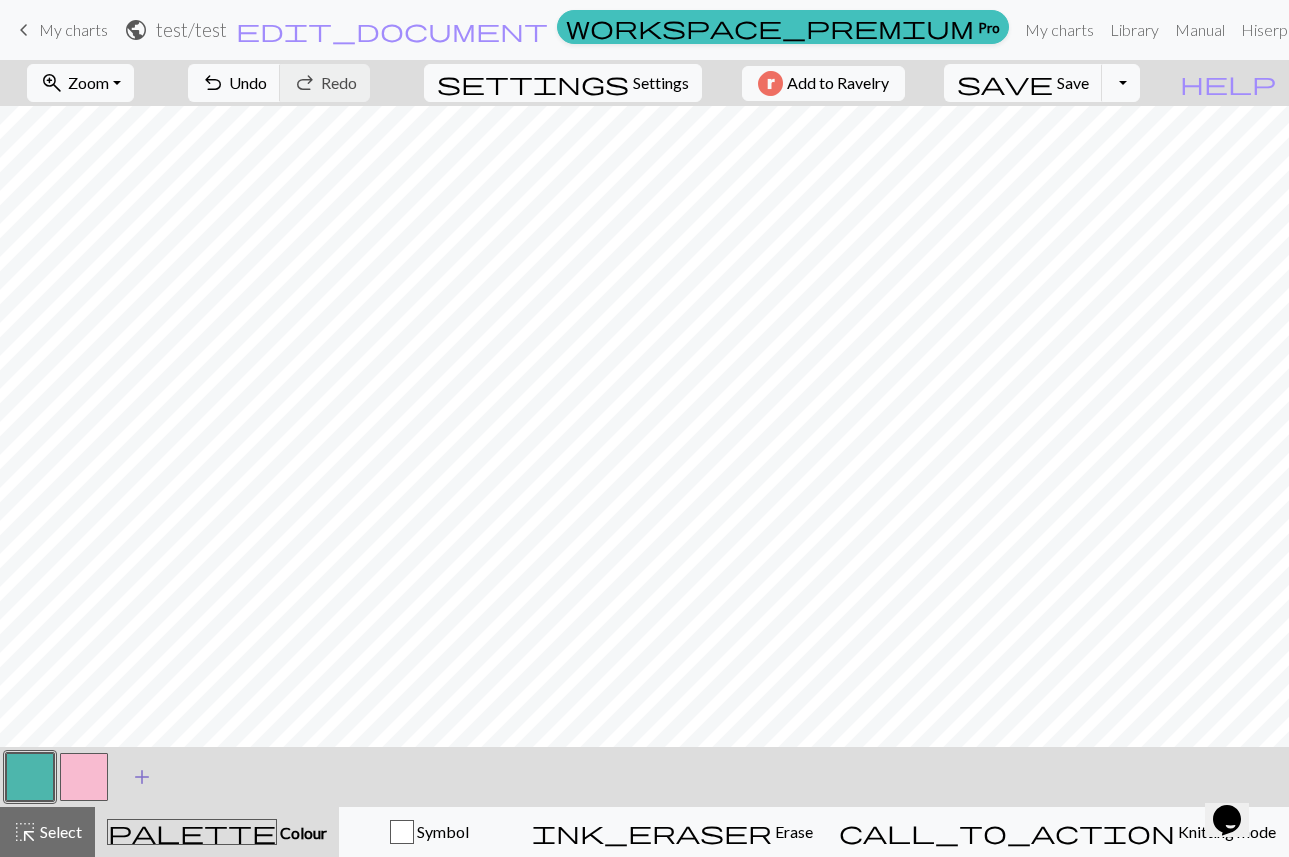click on "add" at bounding box center (142, 777) 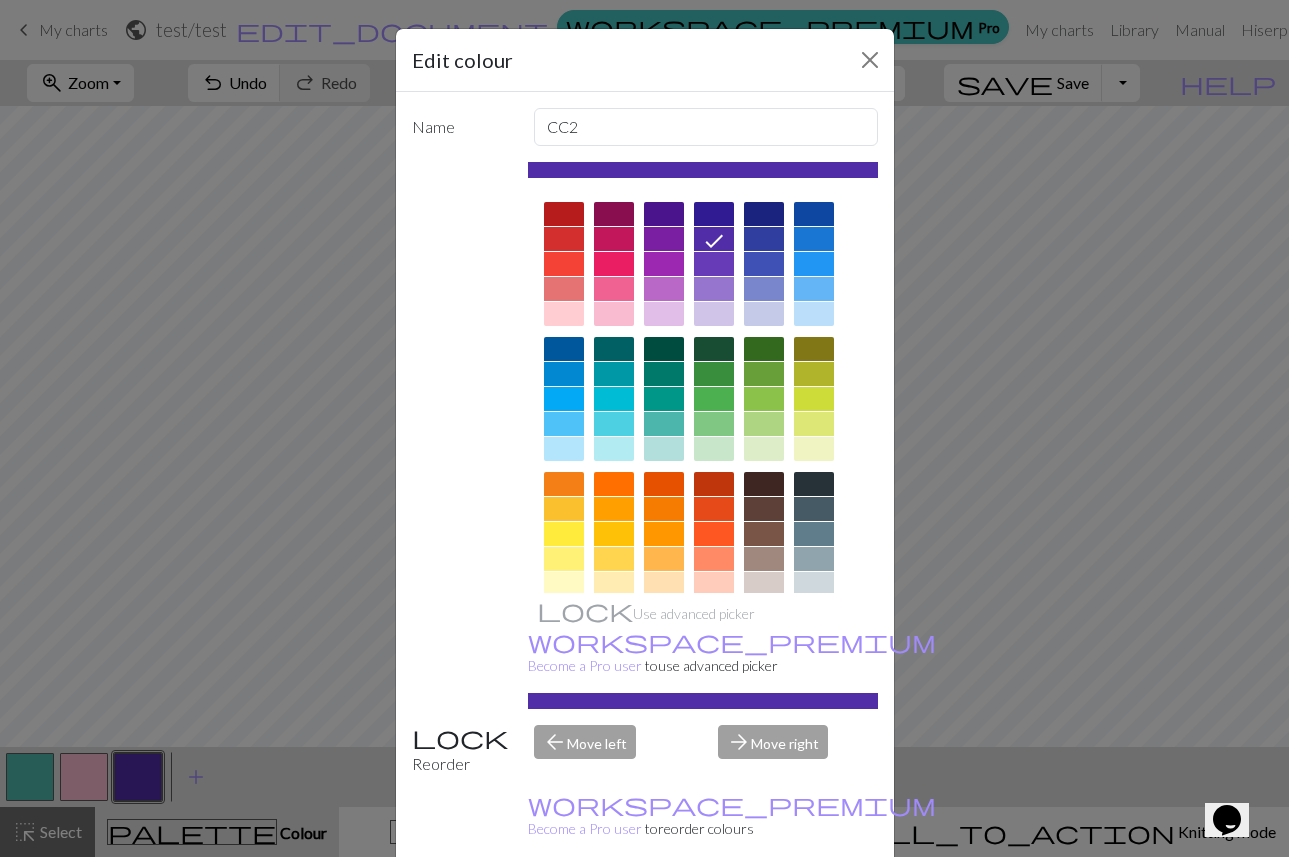 click at bounding box center [664, 449] 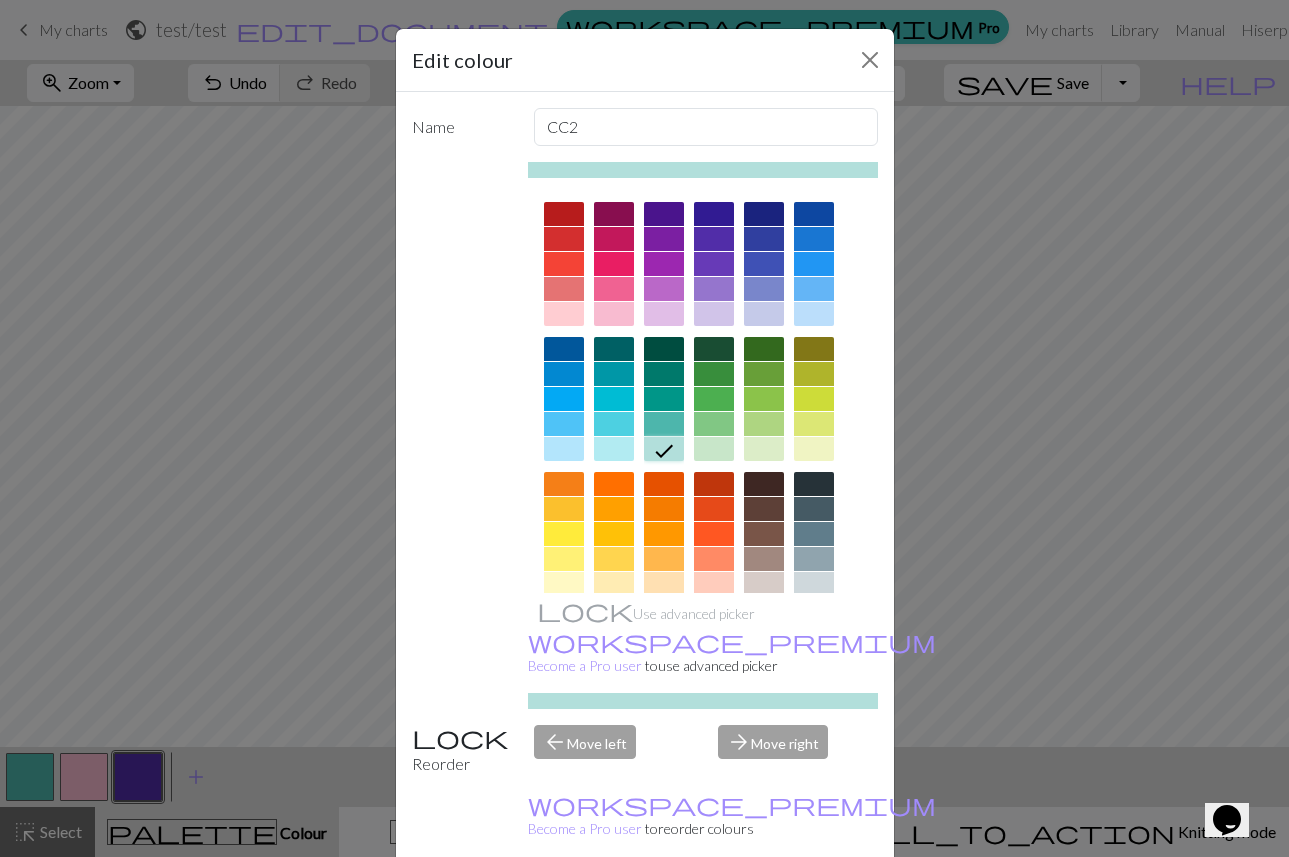 click on "Done" at bounding box center (765, 908) 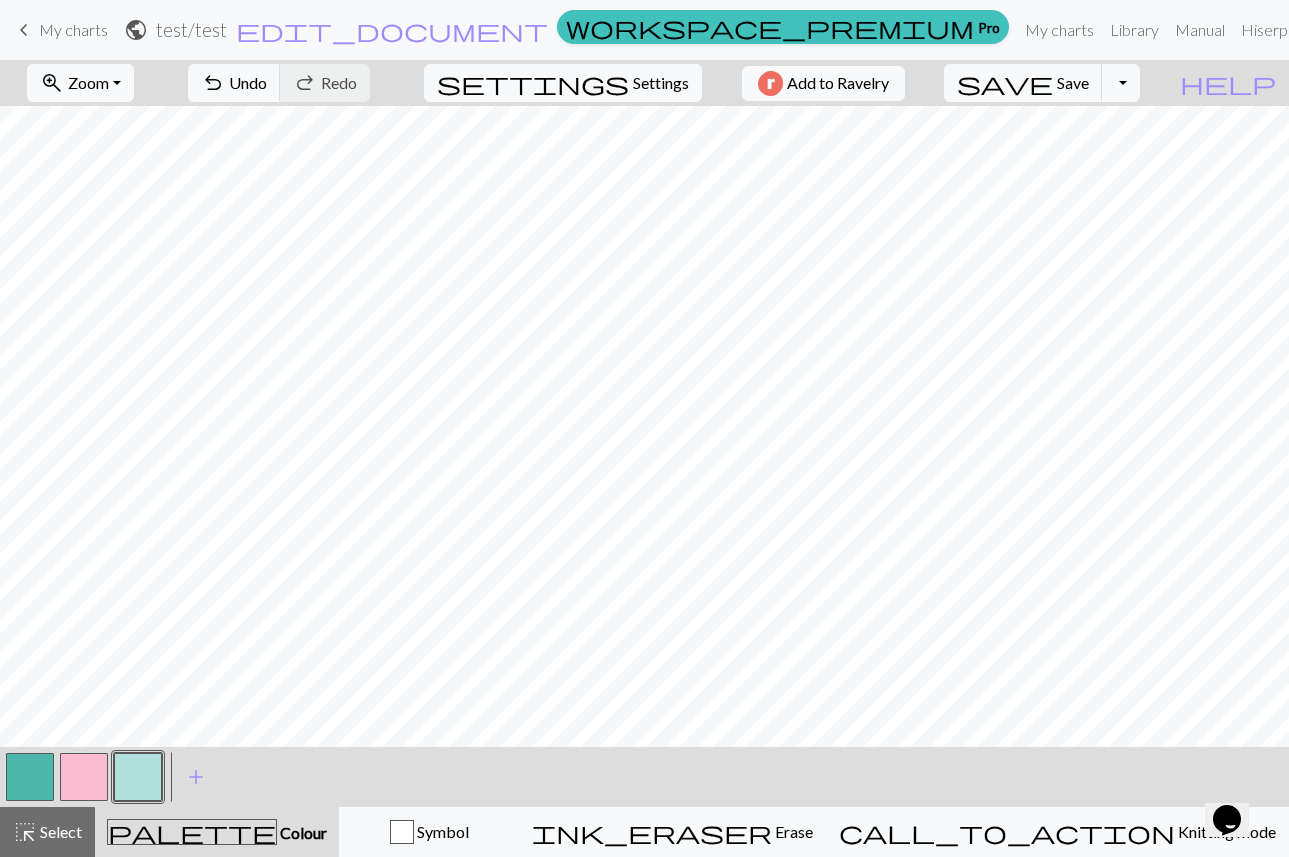 click at bounding box center (30, 777) 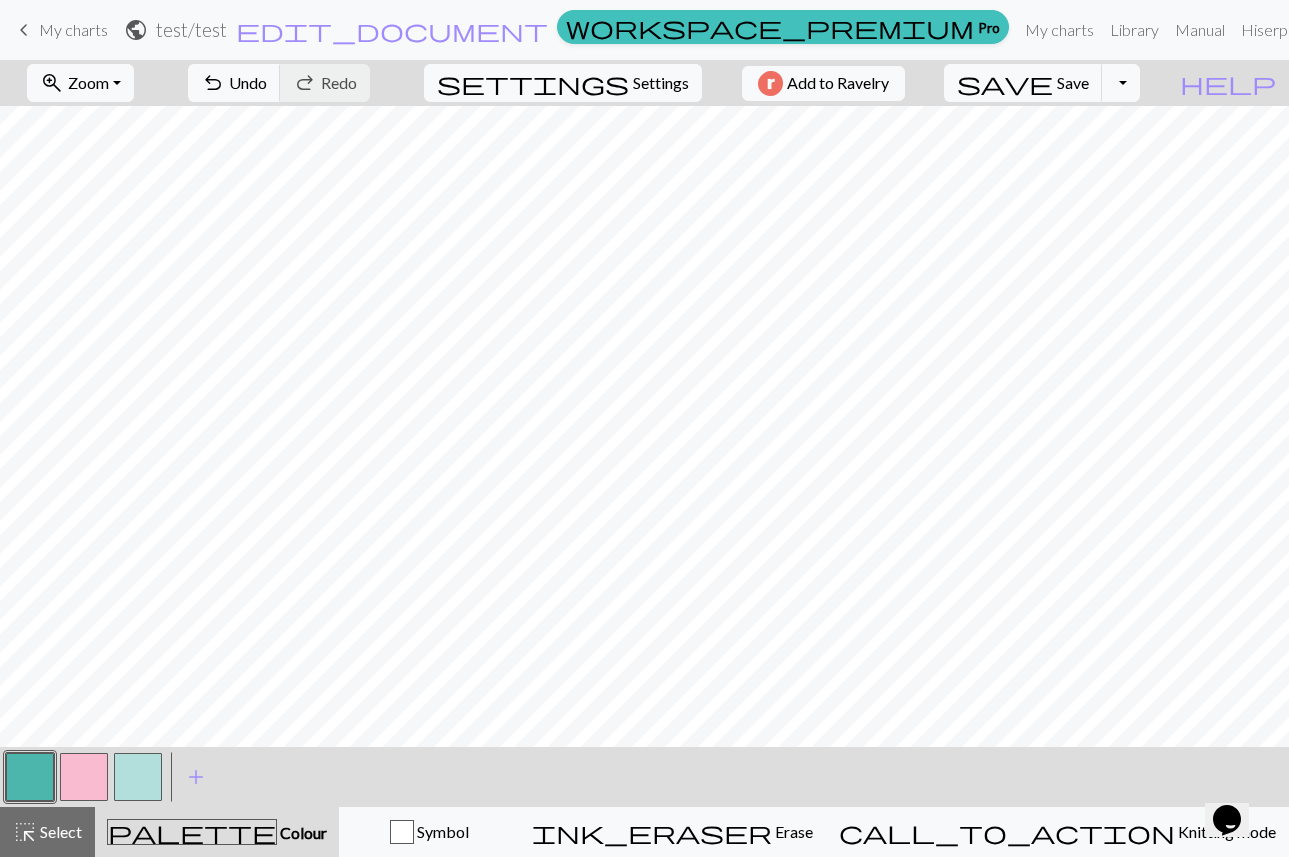 click at bounding box center [138, 777] 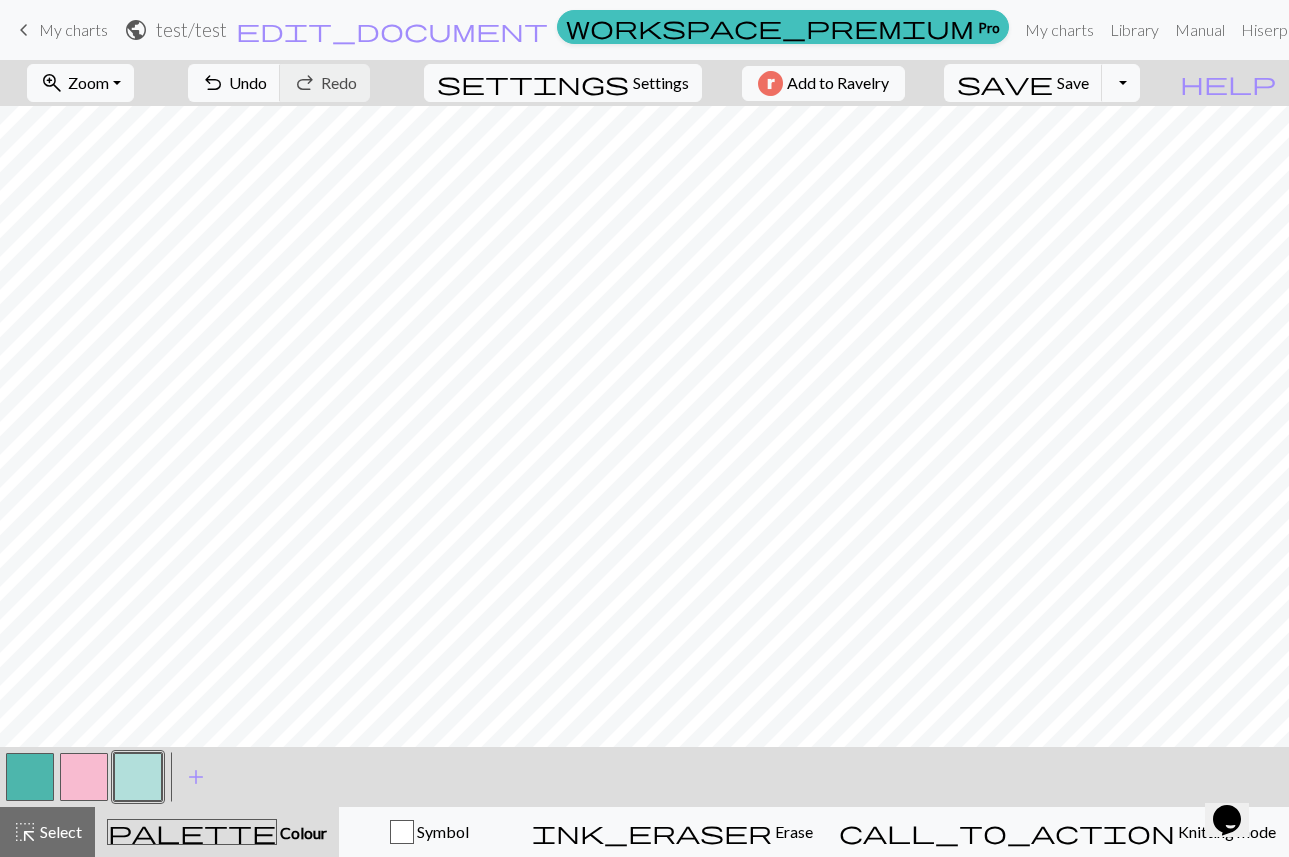 click at bounding box center (84, 777) 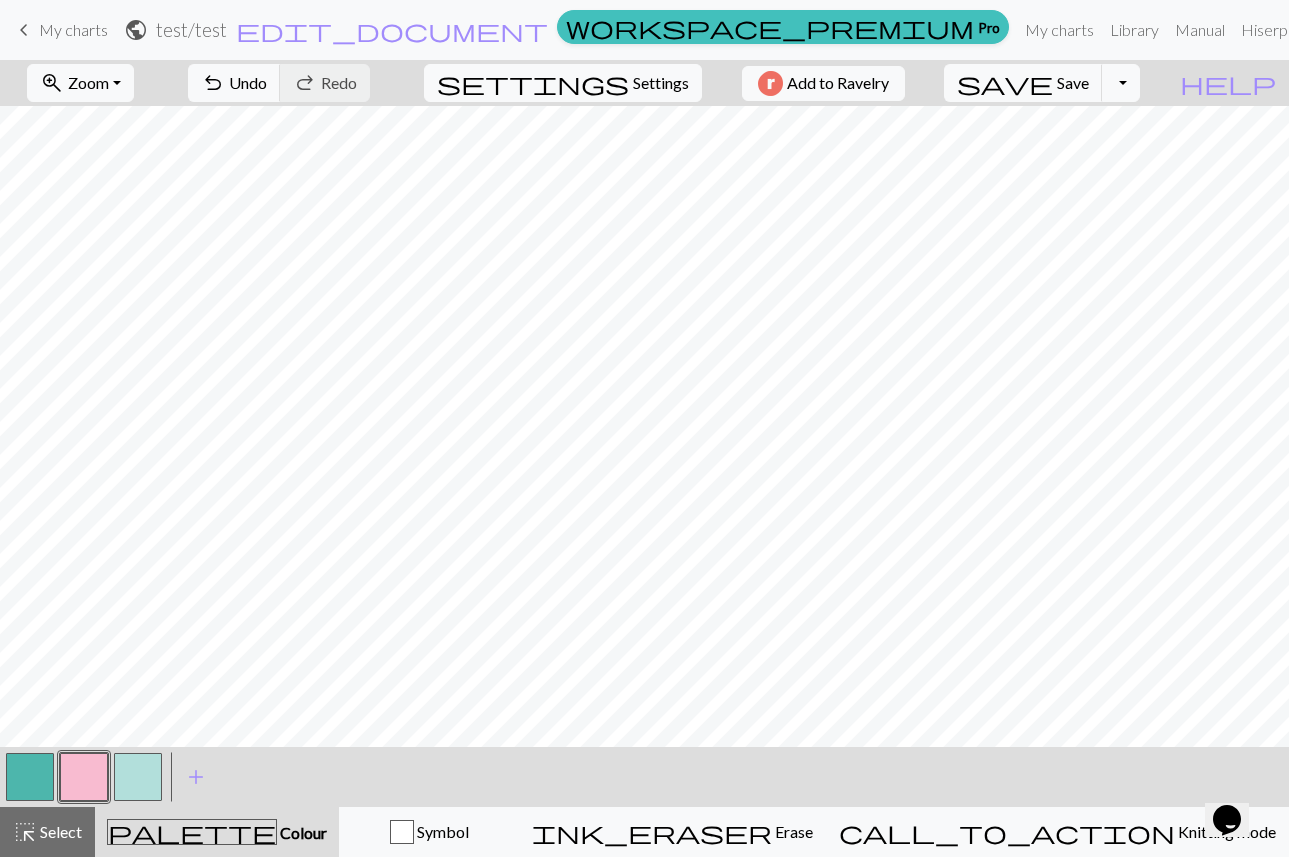 click at bounding box center (138, 777) 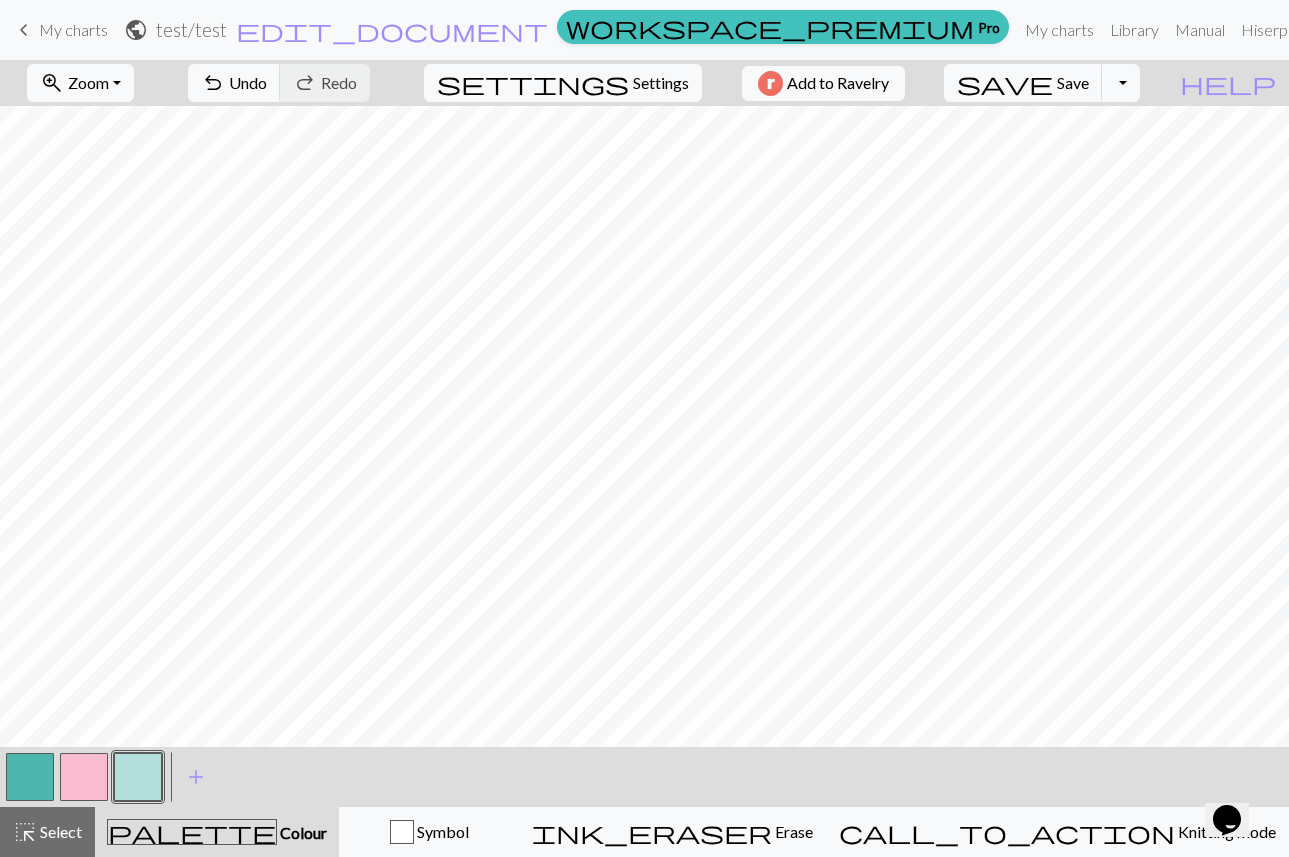 click at bounding box center (30, 777) 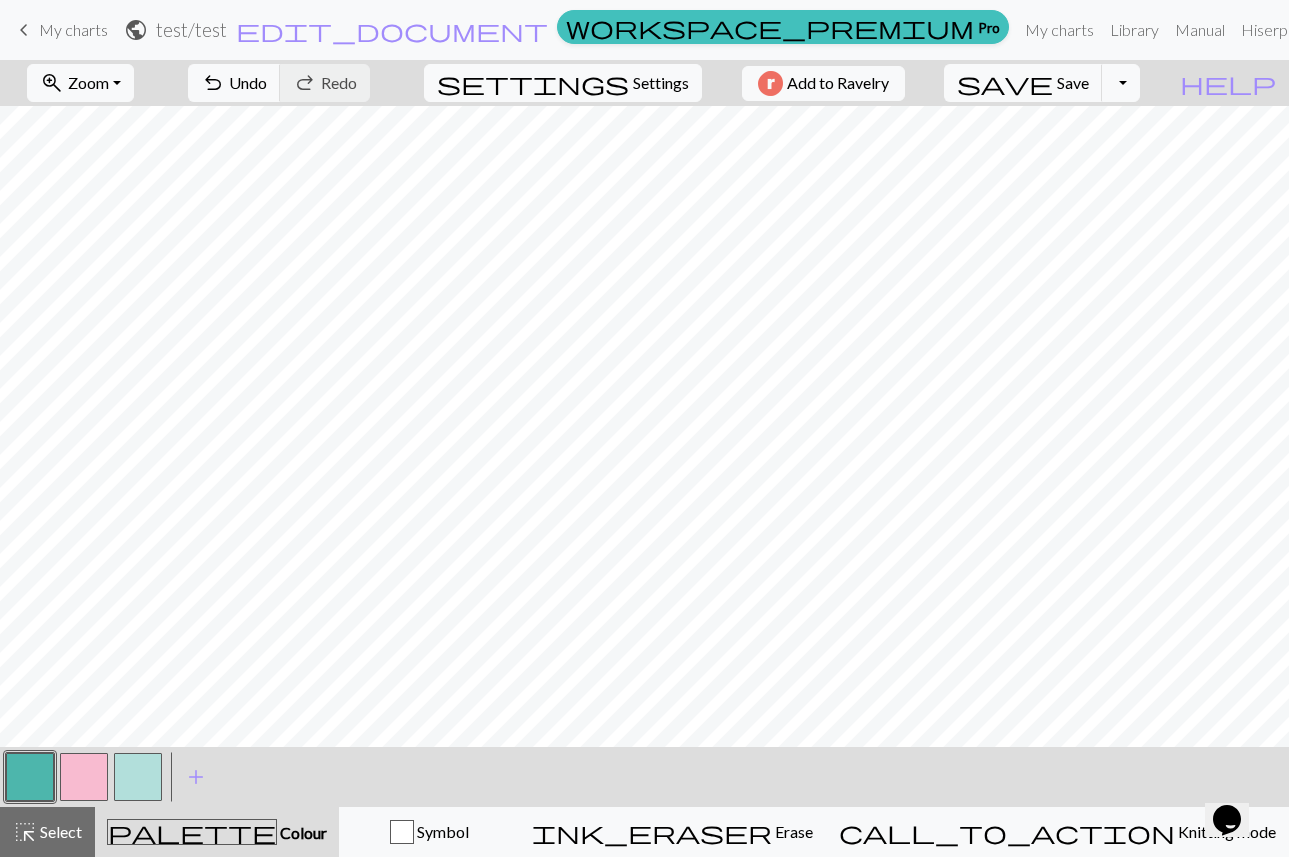 click at bounding box center [84, 777] 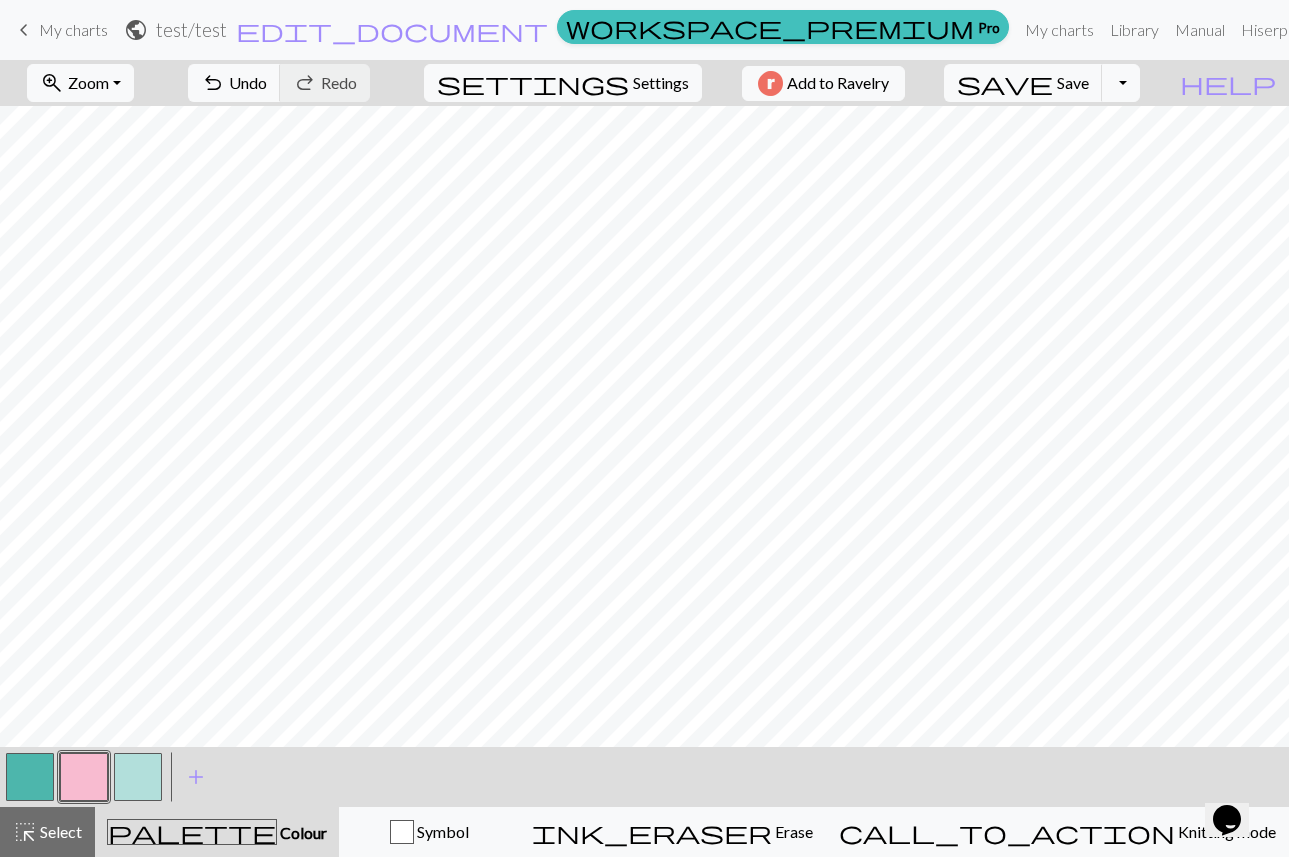 click at bounding box center (138, 777) 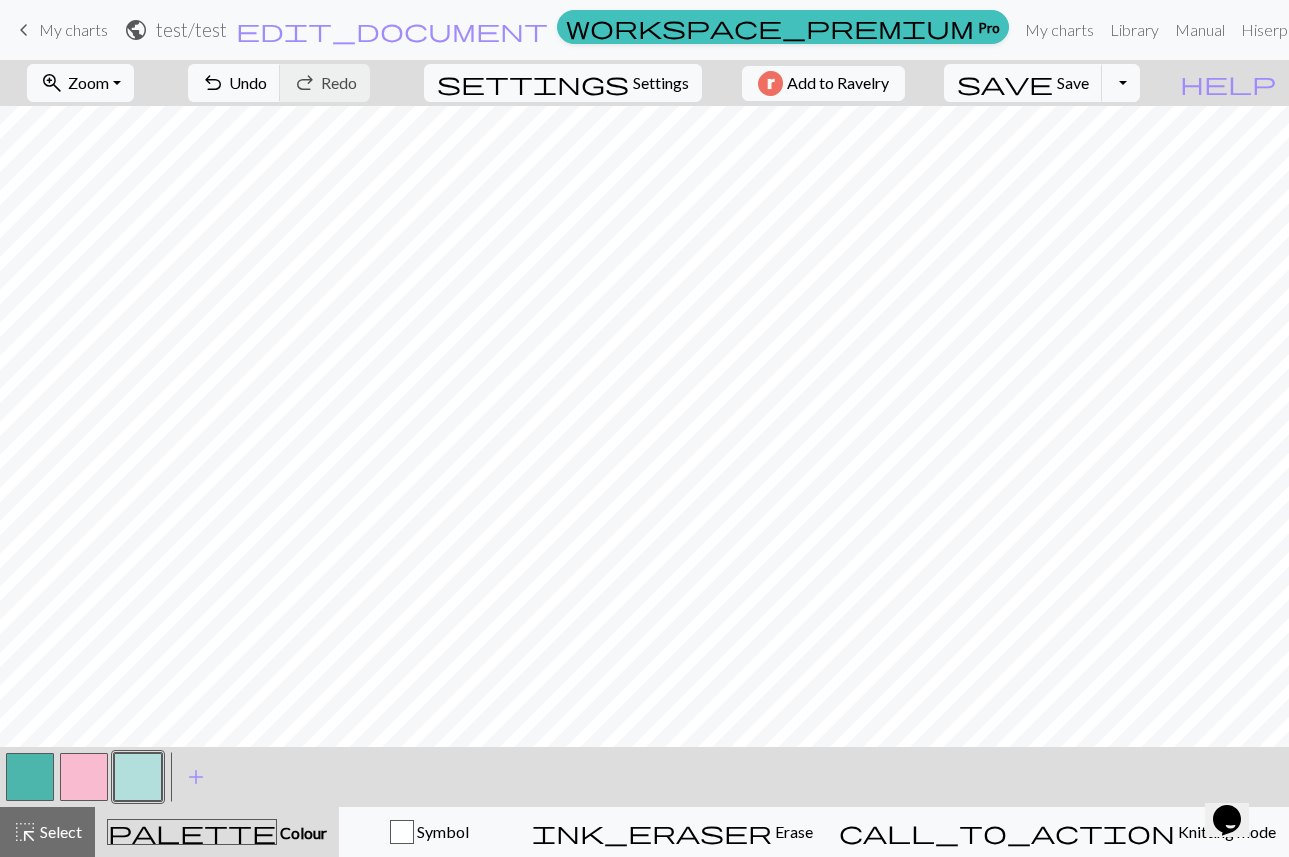 click at bounding box center [30, 777] 